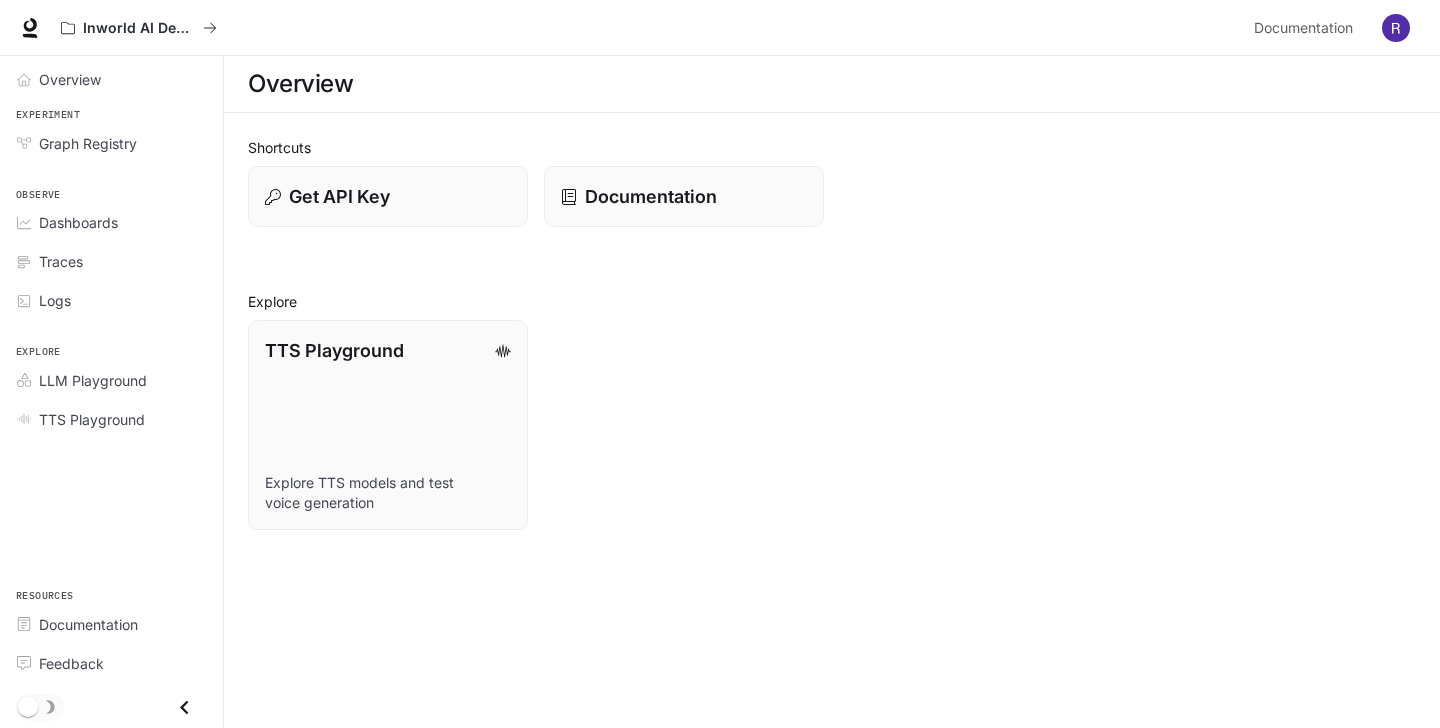 scroll, scrollTop: 0, scrollLeft: 0, axis: both 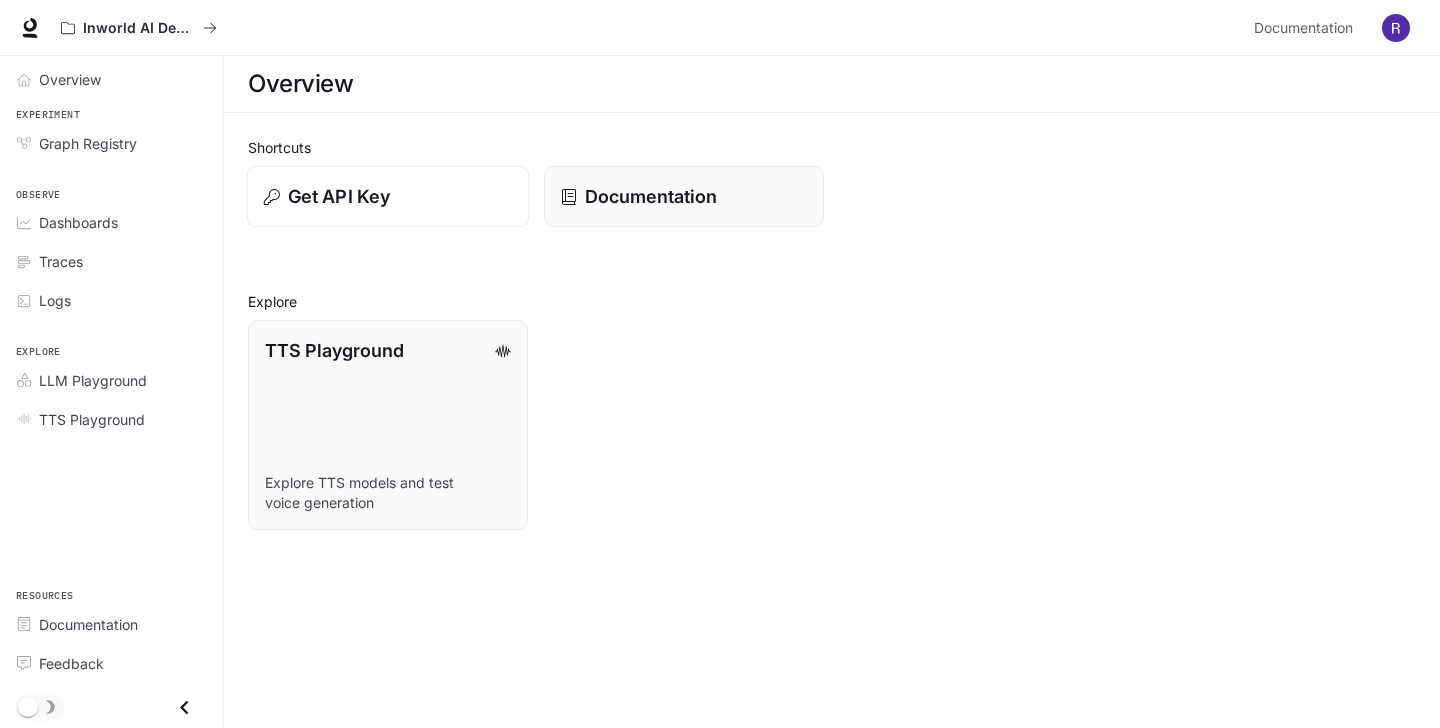 click on "Get API Key" at bounding box center (388, 197) 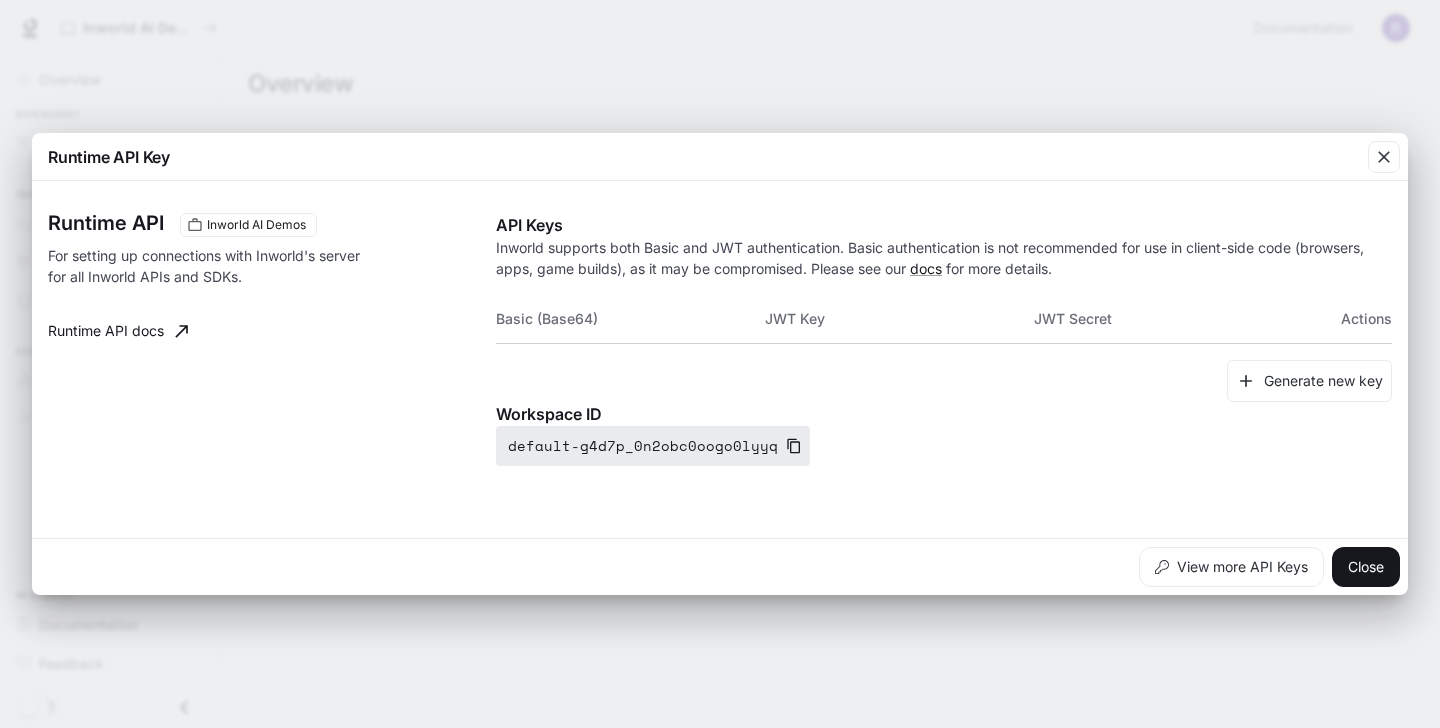click 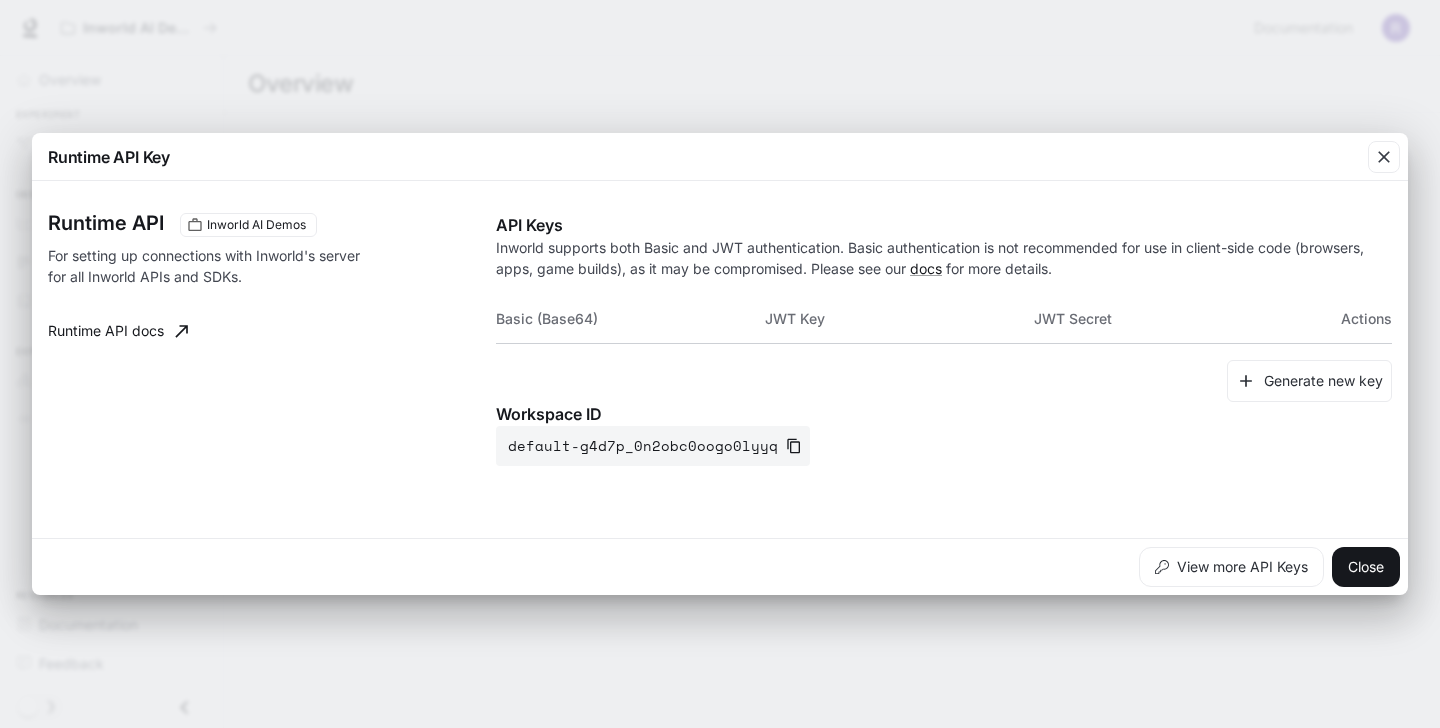 click on "Runtime API Key Runtime API Inworld AI Demos For setting up connections with Inworld's server for all Inworld APIs and SDKs. Runtime API docs API Keys Inworld supports both Basic and JWT authentication. Basic authentication is not recommended for use in client-side code (browsers, apps, game builds), as it may be compromised. Please see our   docs   for more details. Basic (Base64) JWT Key JWT Secret Actions Generate new key Workspace ID default-g4d7p_0n2obc0oogo0lyyq  View more API Keys Close" at bounding box center [720, 364] 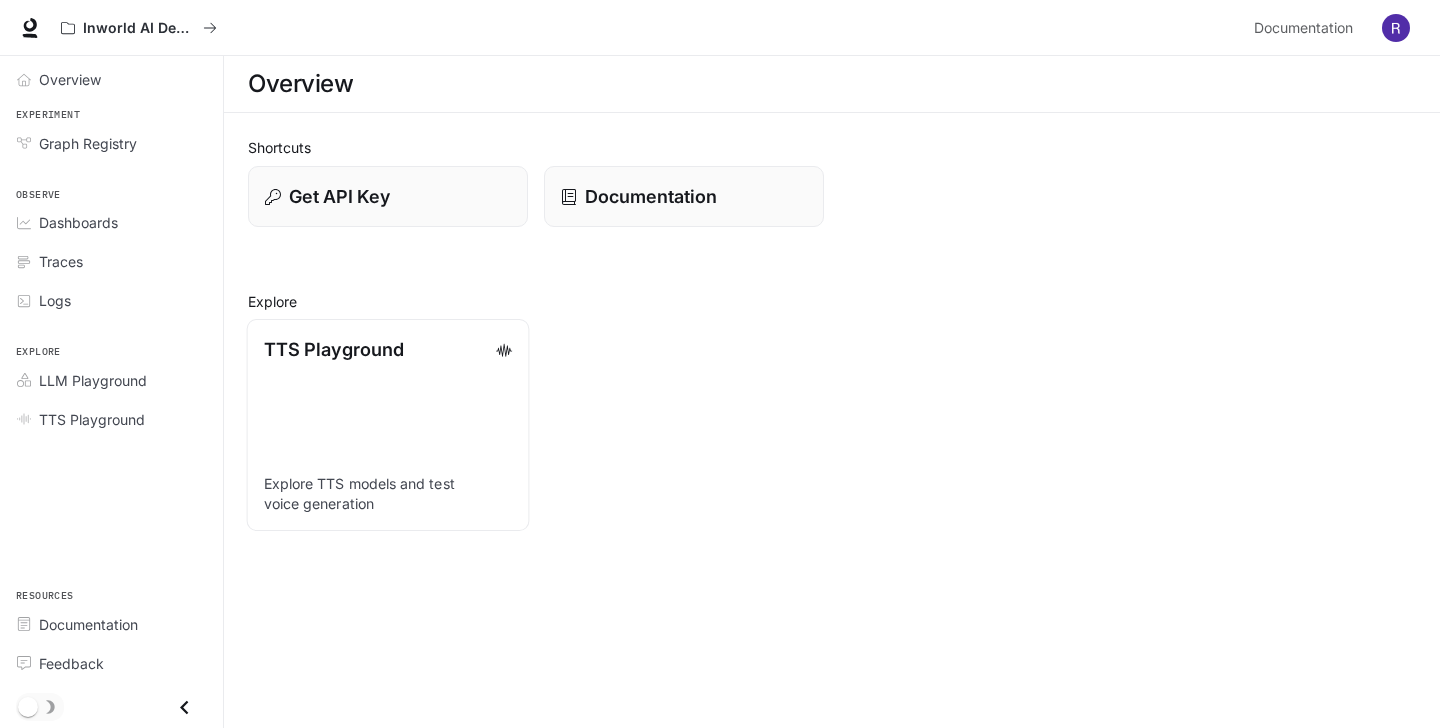 click on "TTS Playground Explore TTS models and test voice generation" at bounding box center [388, 425] 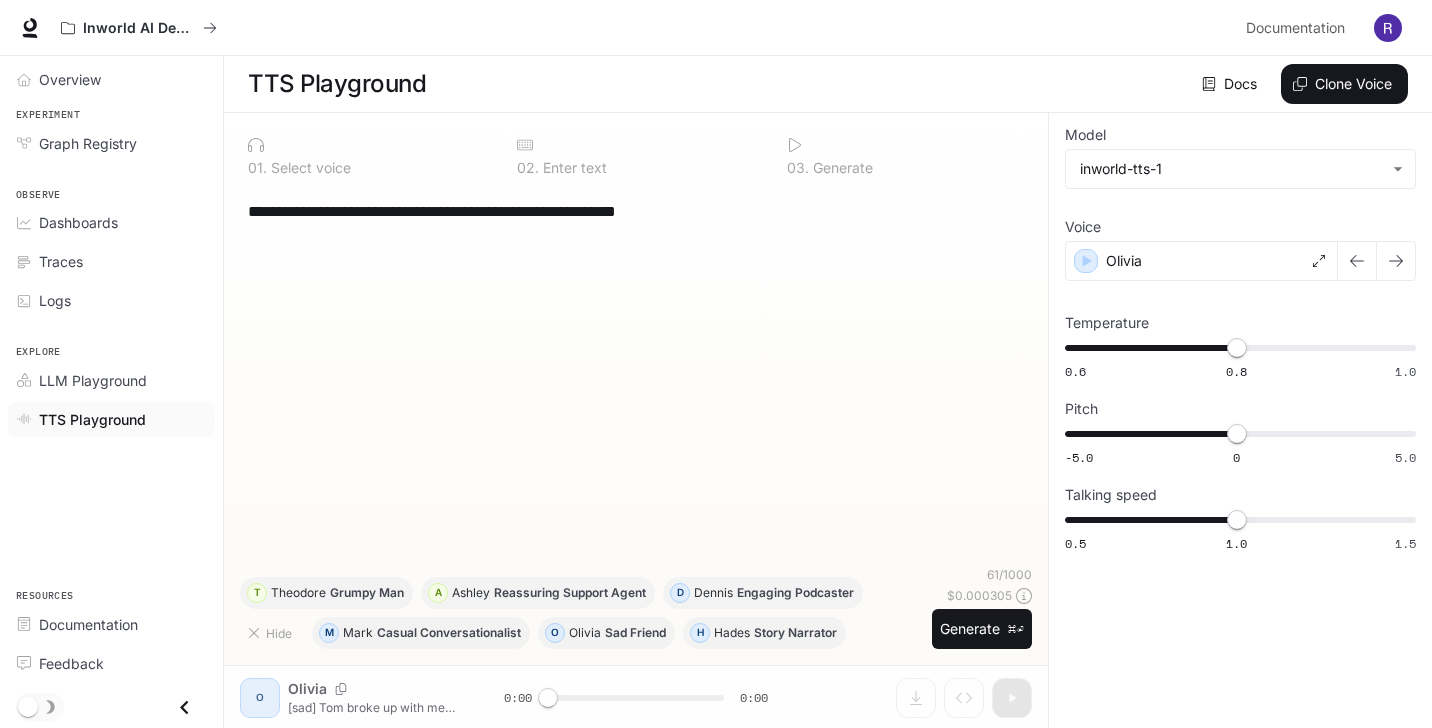 click on "**********" at bounding box center [636, 211] 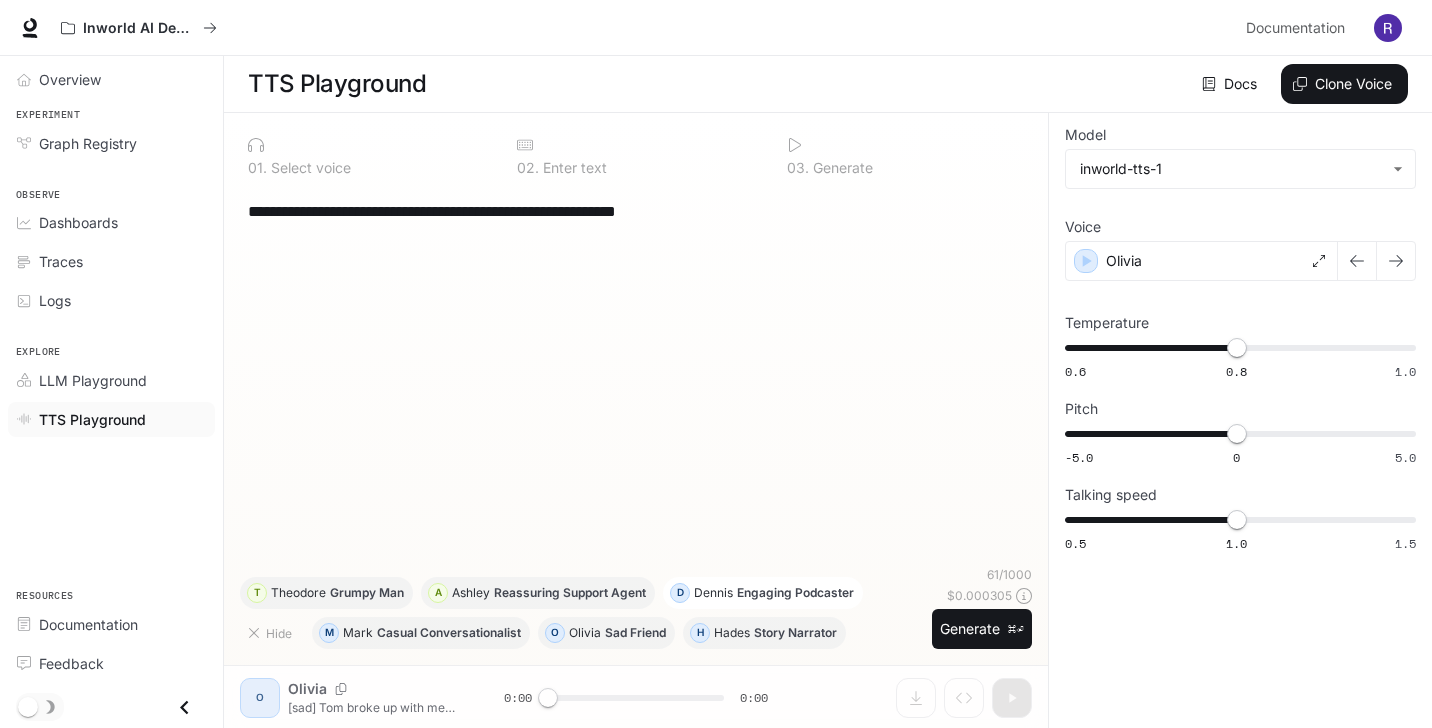 click on "Engaging Podcaster" at bounding box center [795, 593] 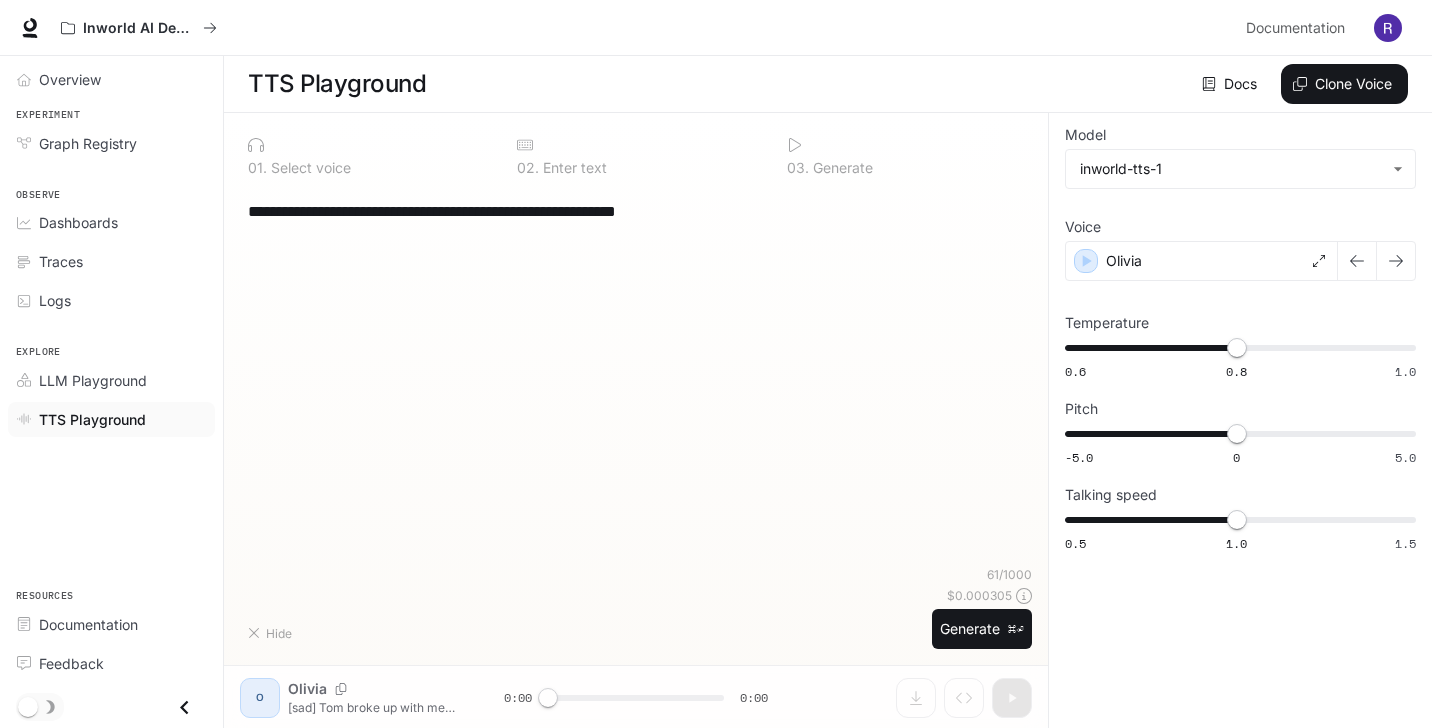type on "**********" 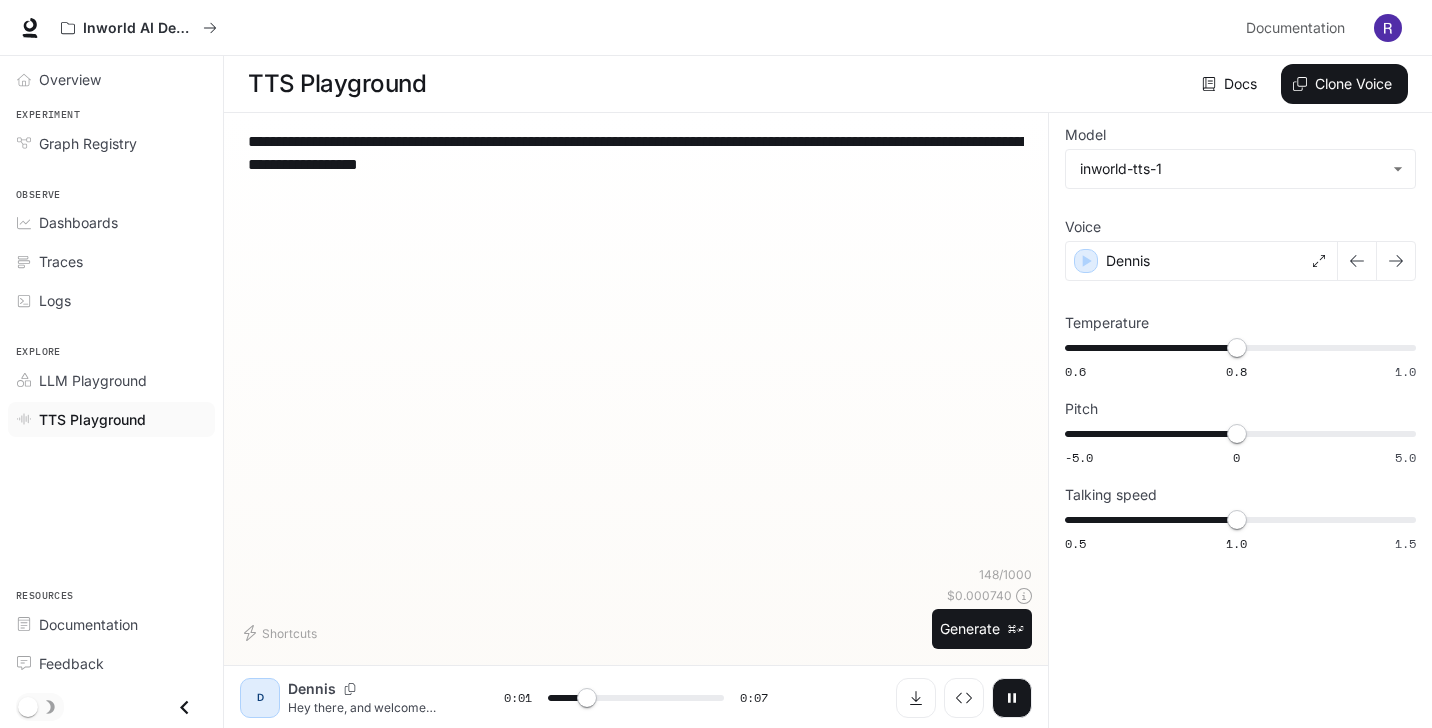 click on "**********" at bounding box center (636, 347) 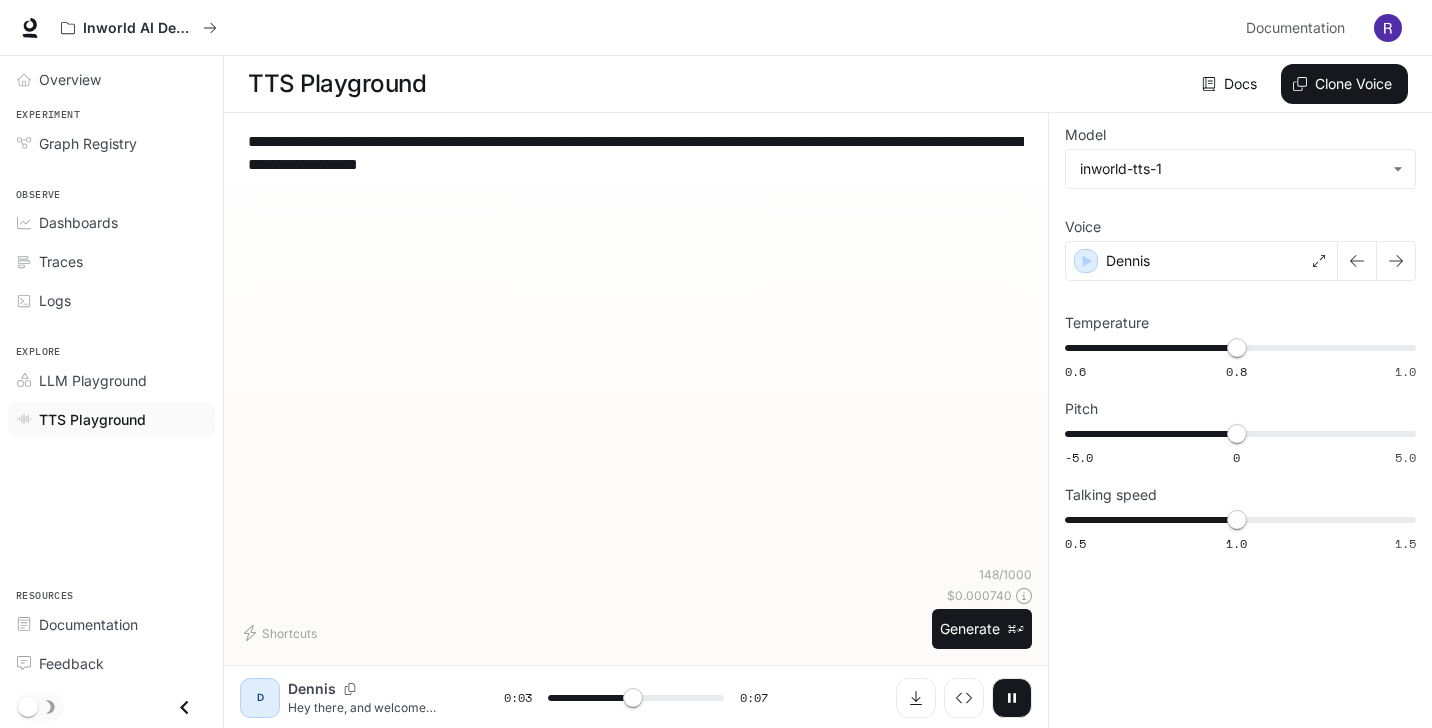 click on "**********" at bounding box center [636, 153] 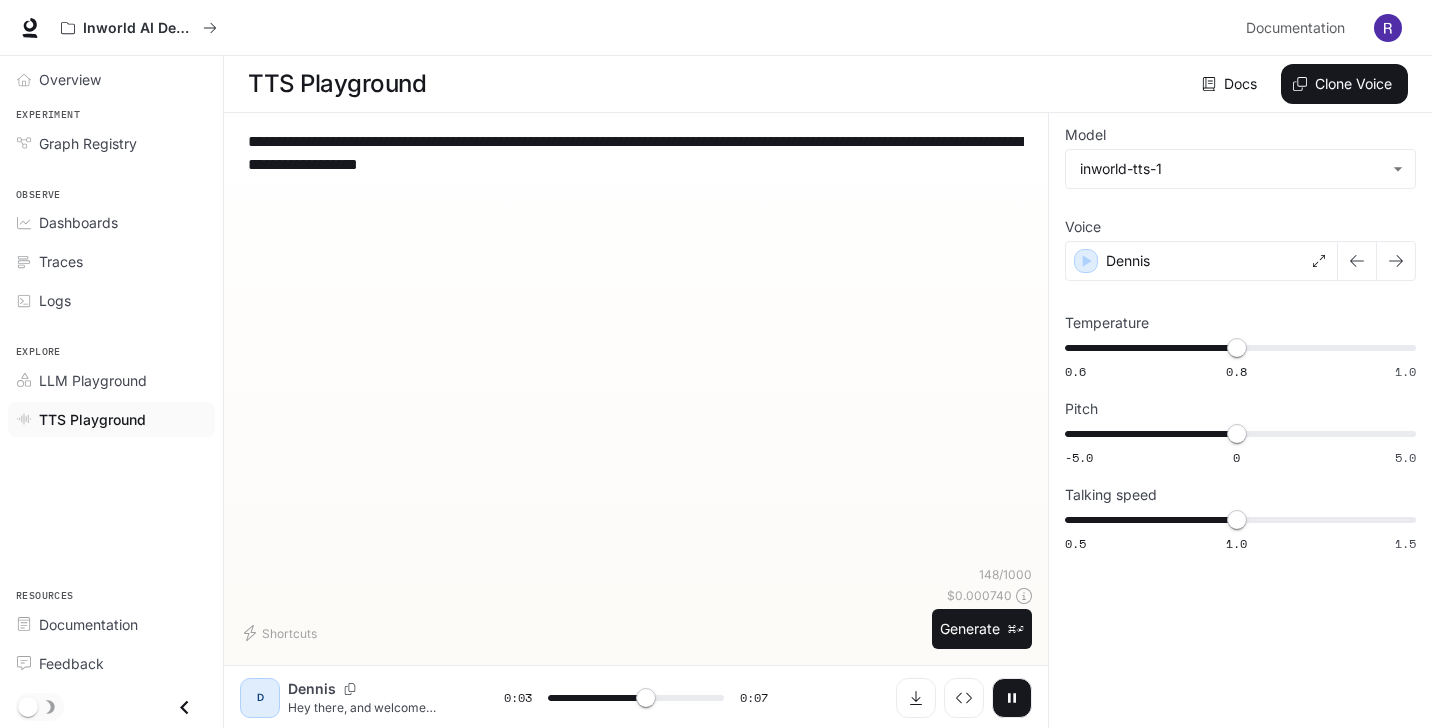 click on "**********" at bounding box center [636, 153] 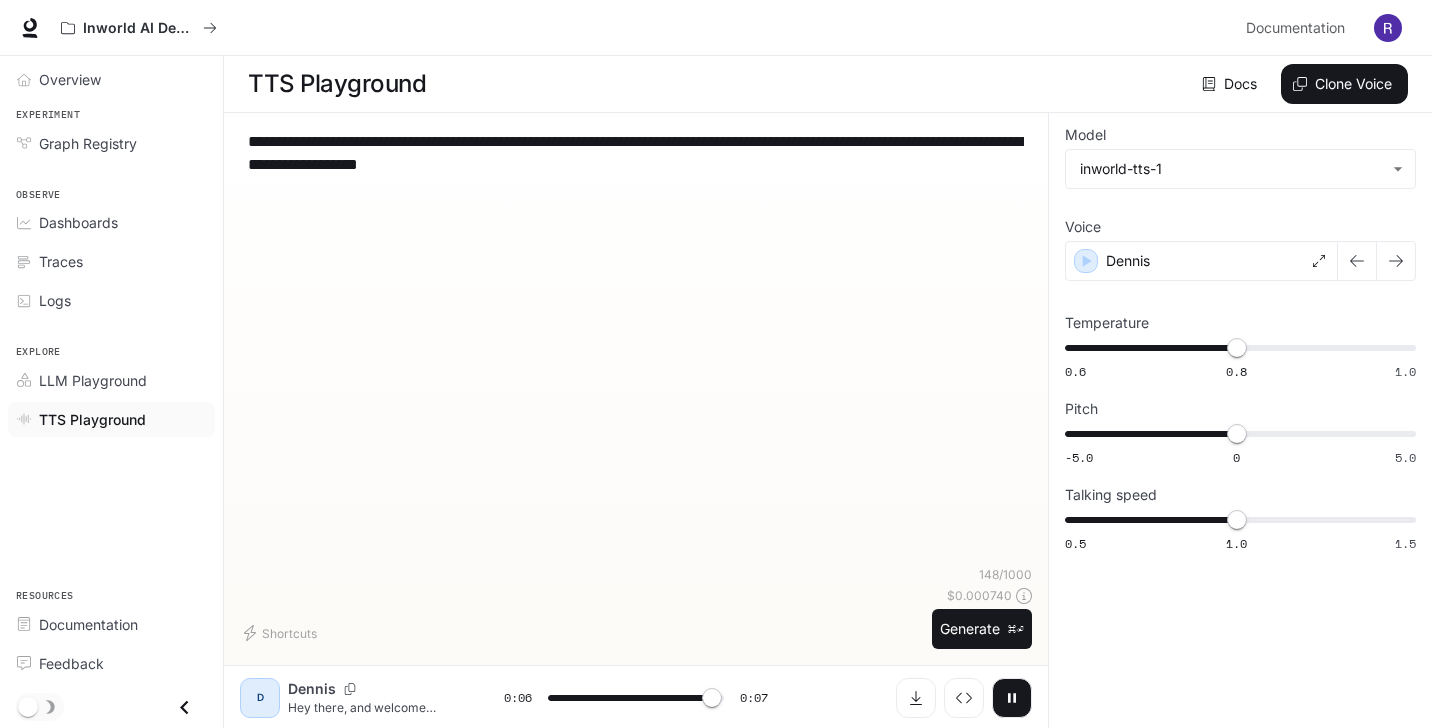 type on "***" 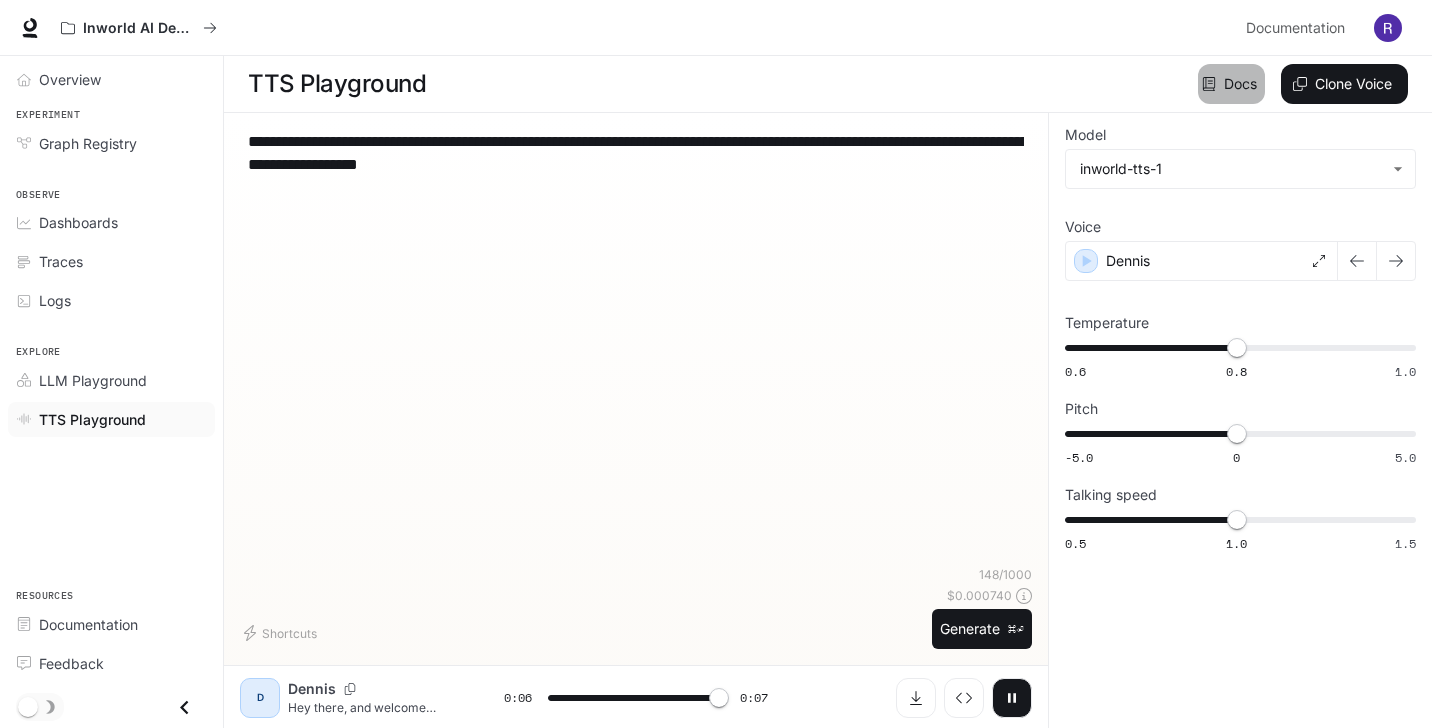 click on "Docs" at bounding box center [1231, 84] 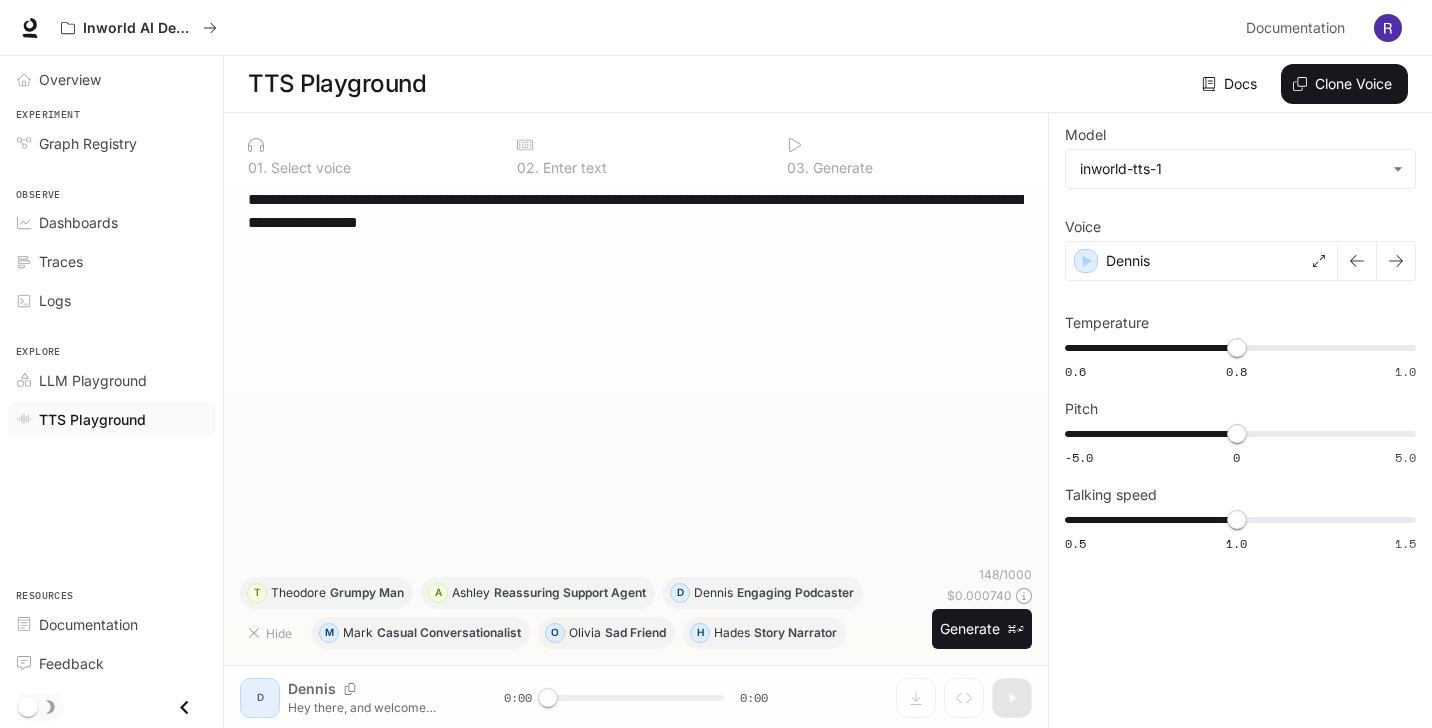 click on "**********" at bounding box center [636, 211] 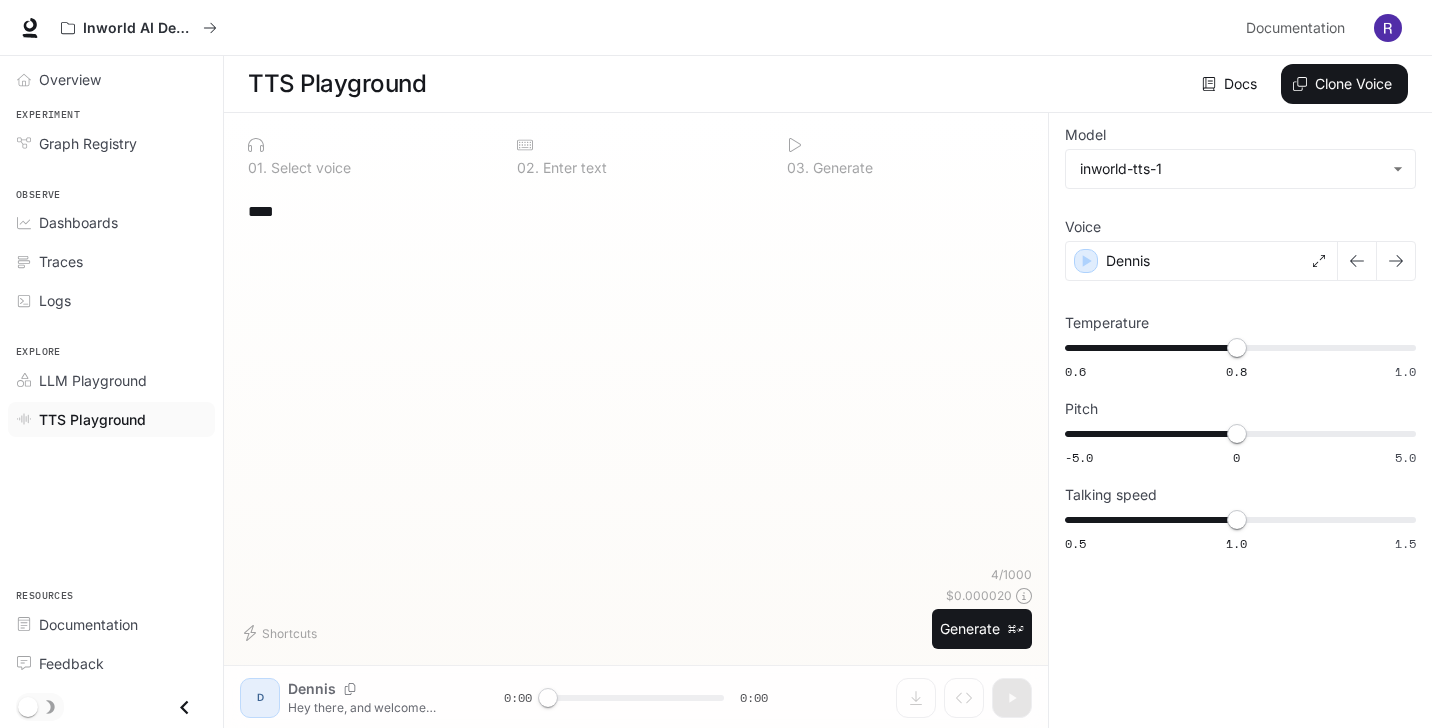 click on "****" at bounding box center [636, 211] 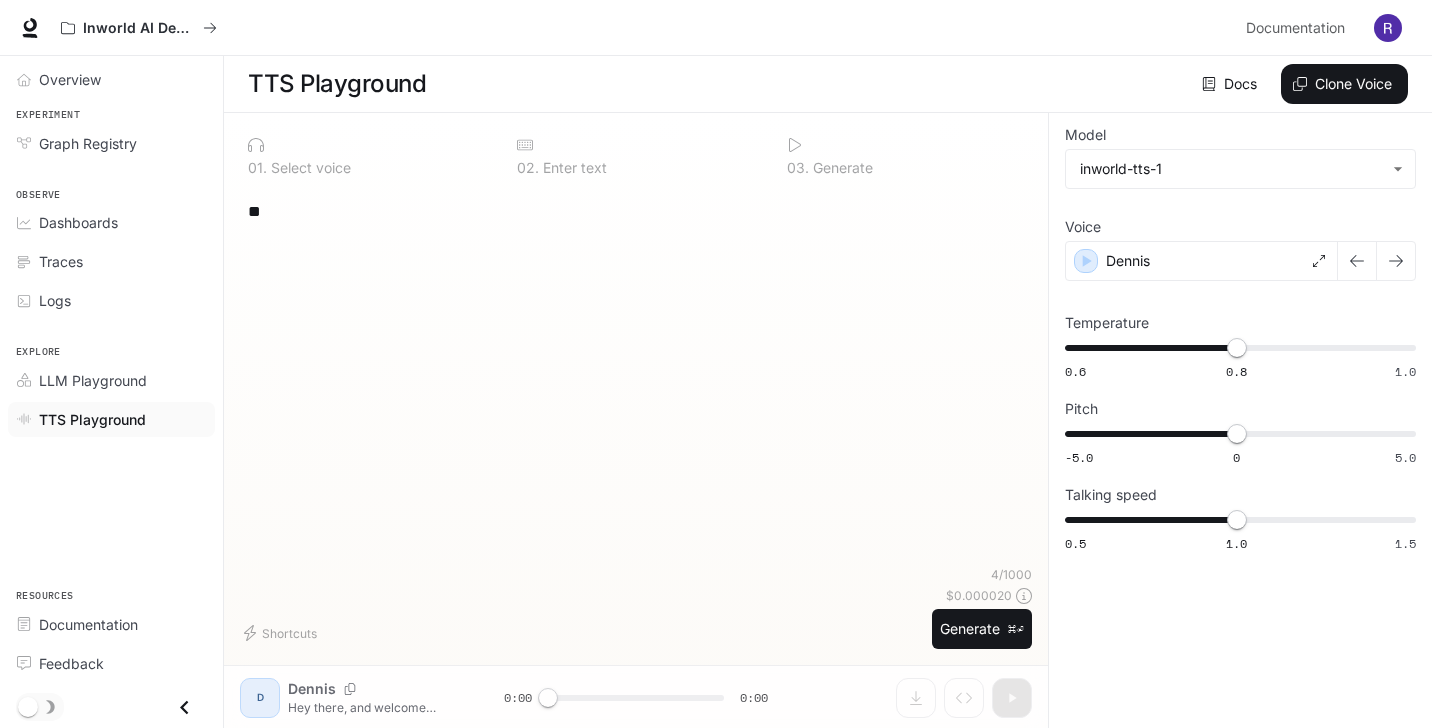 type on "*" 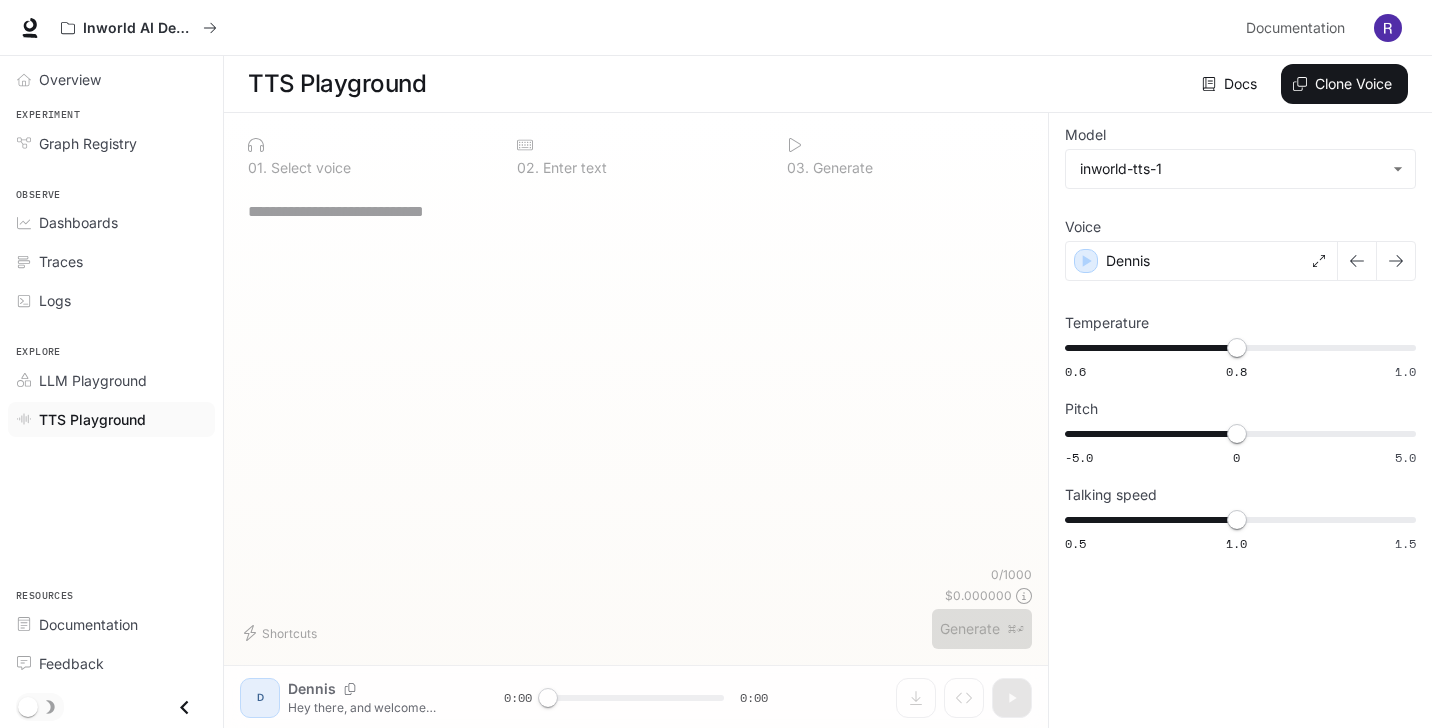 type 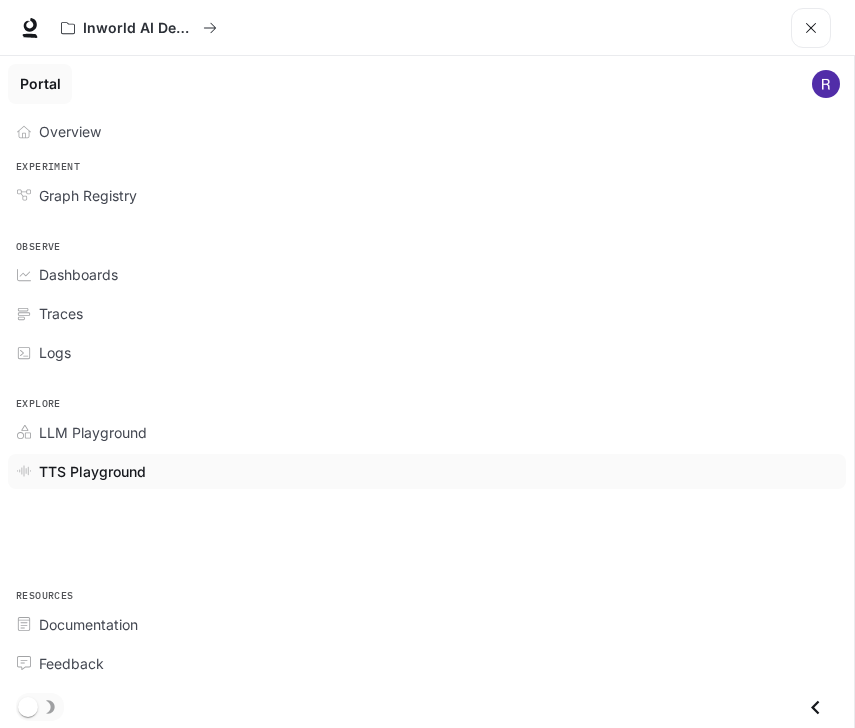 click at bounding box center [826, 84] 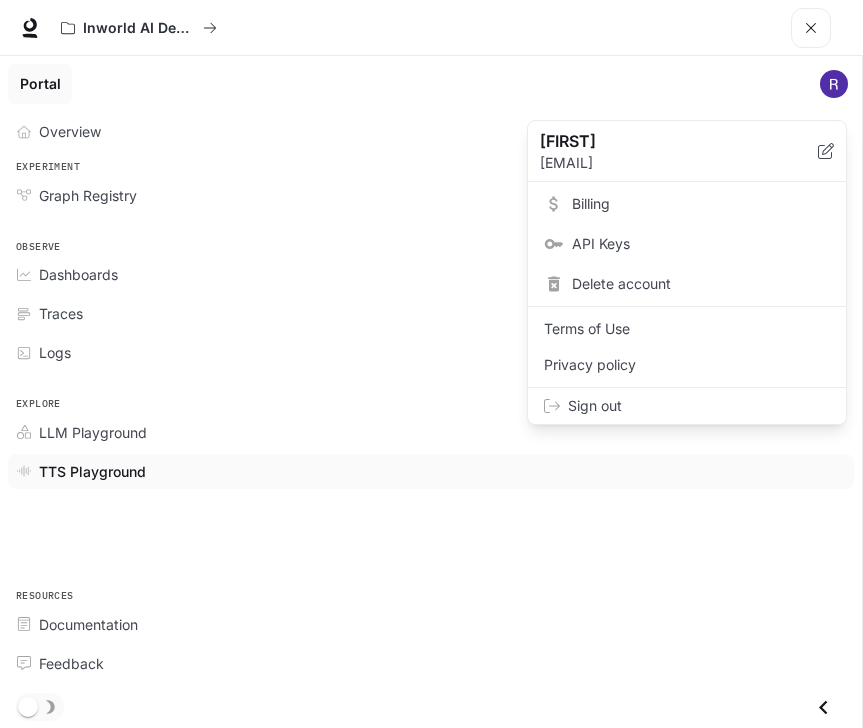 click on "API Keys" at bounding box center [687, 244] 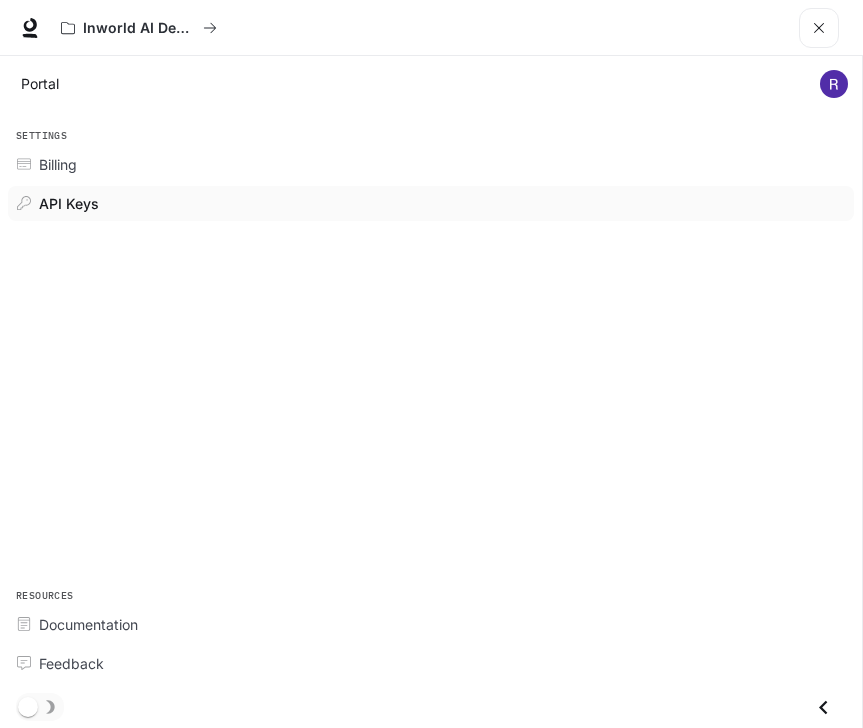 click on "API Keys" at bounding box center (442, 203) 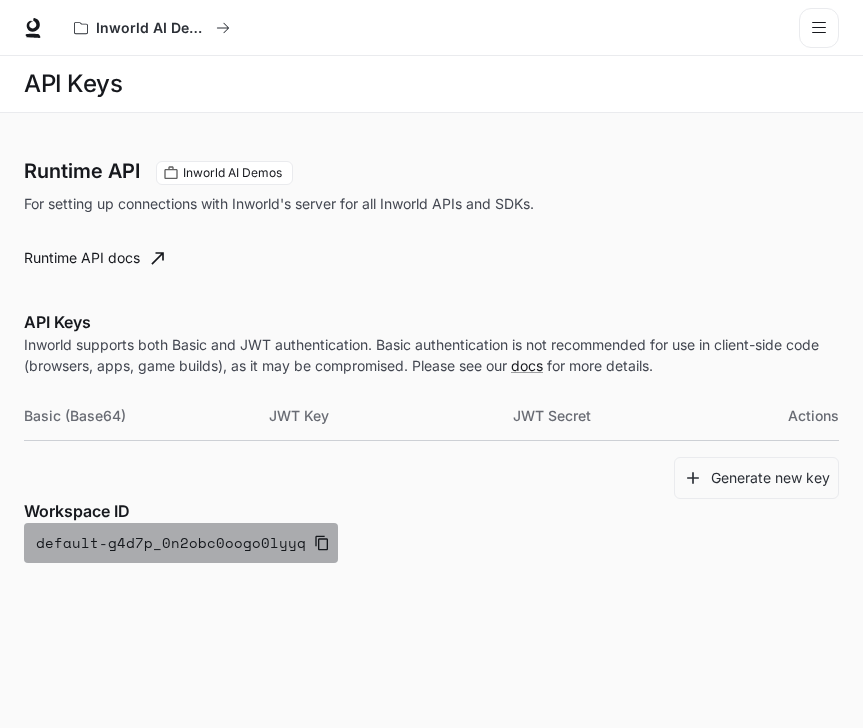 click 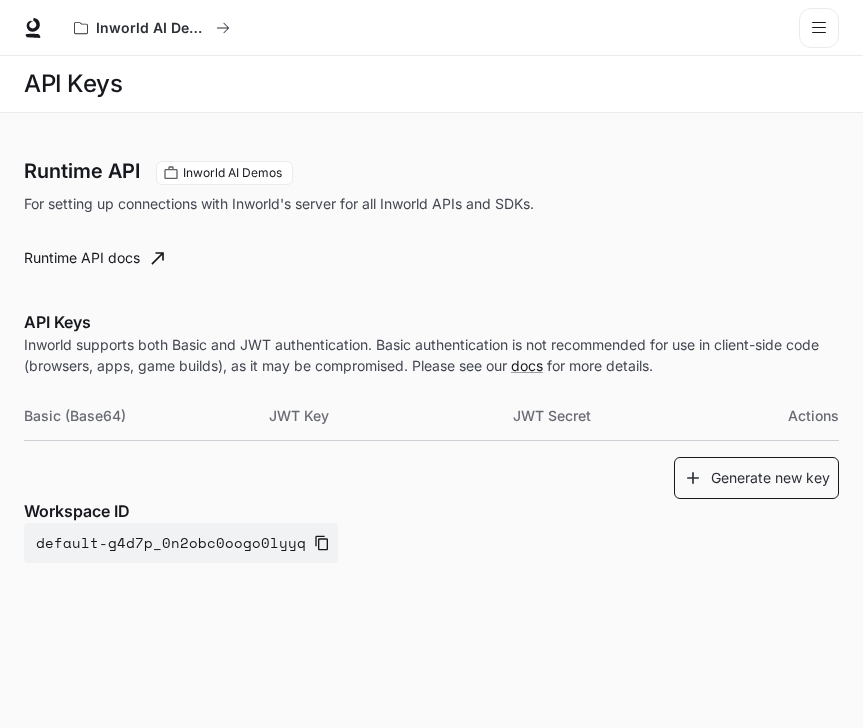 click on "Generate new key" at bounding box center [756, 478] 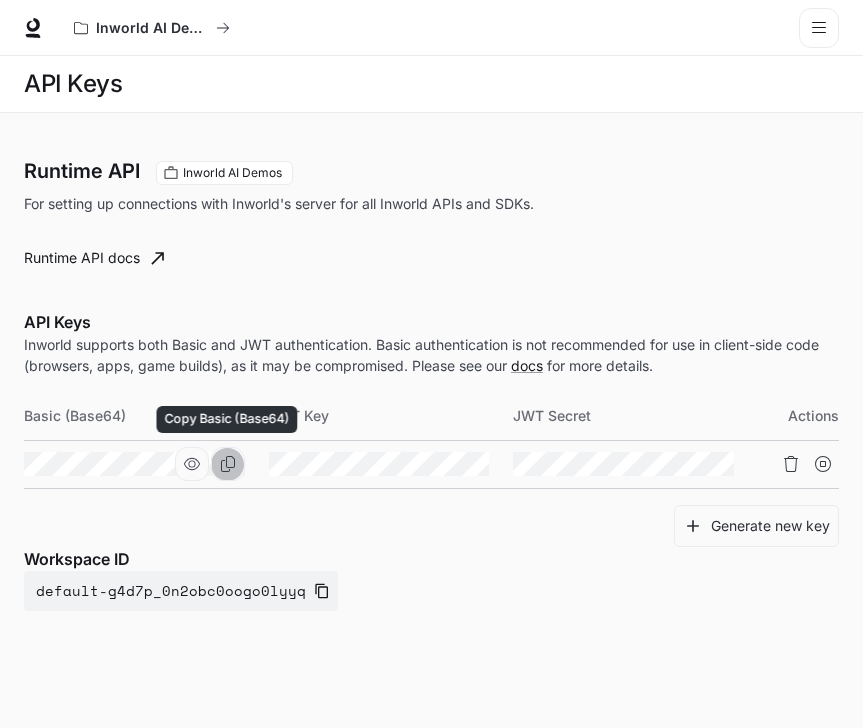 click at bounding box center (228, 464) 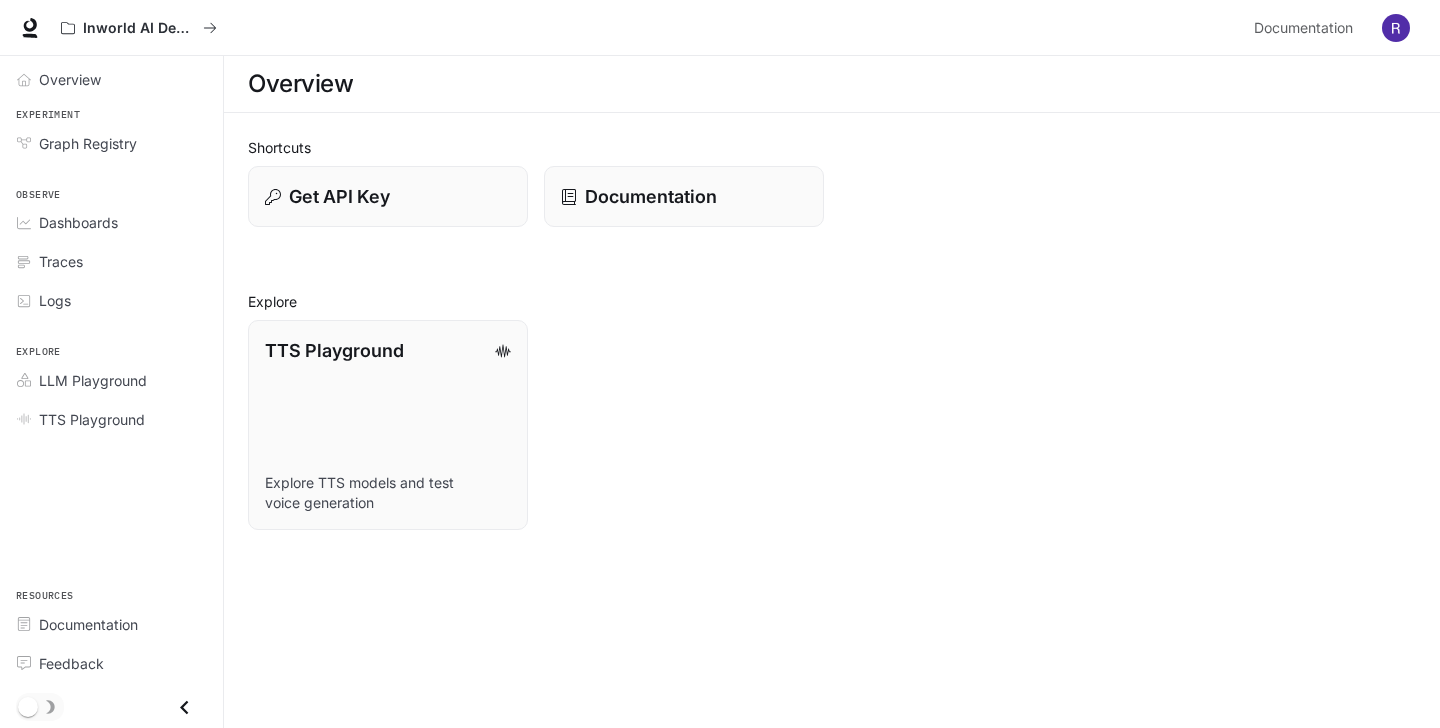 scroll, scrollTop: 0, scrollLeft: 0, axis: both 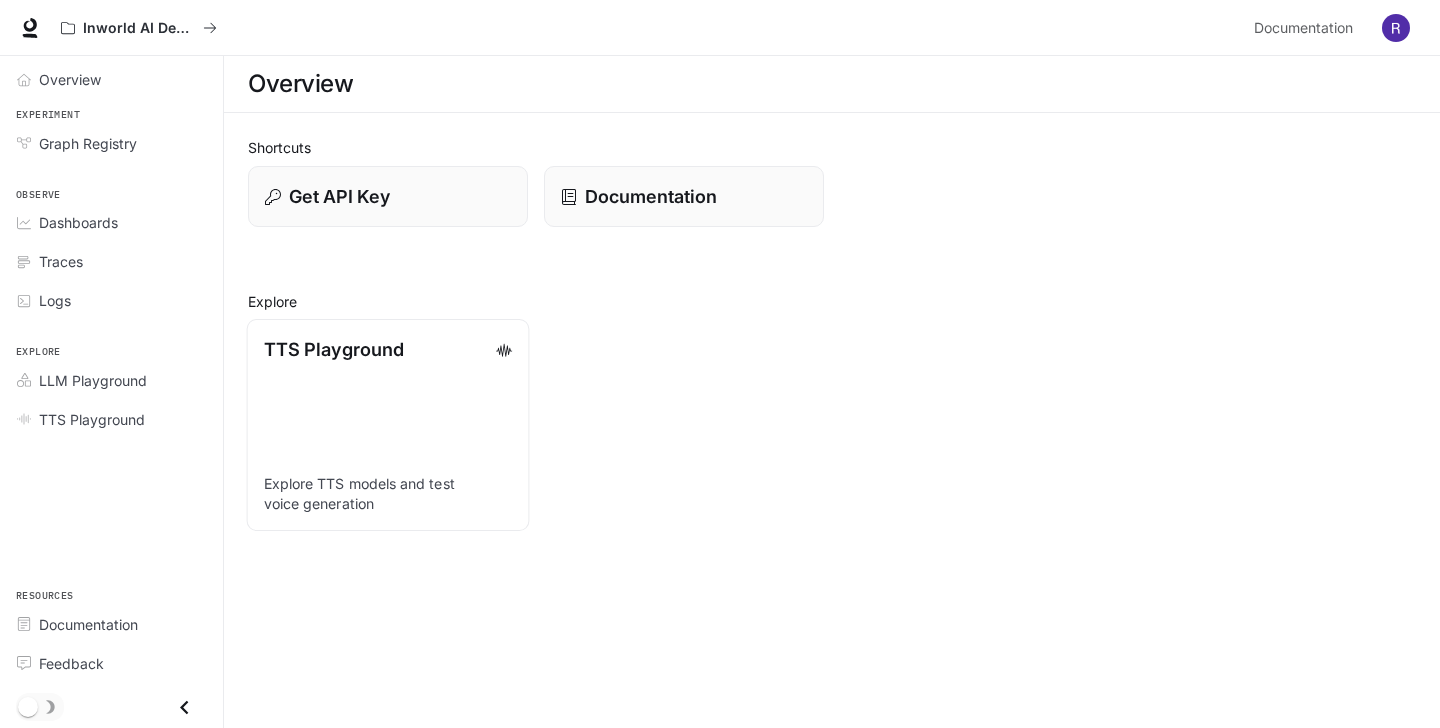 click on "TTS Playground Explore TTS models and test voice generation" at bounding box center [388, 425] 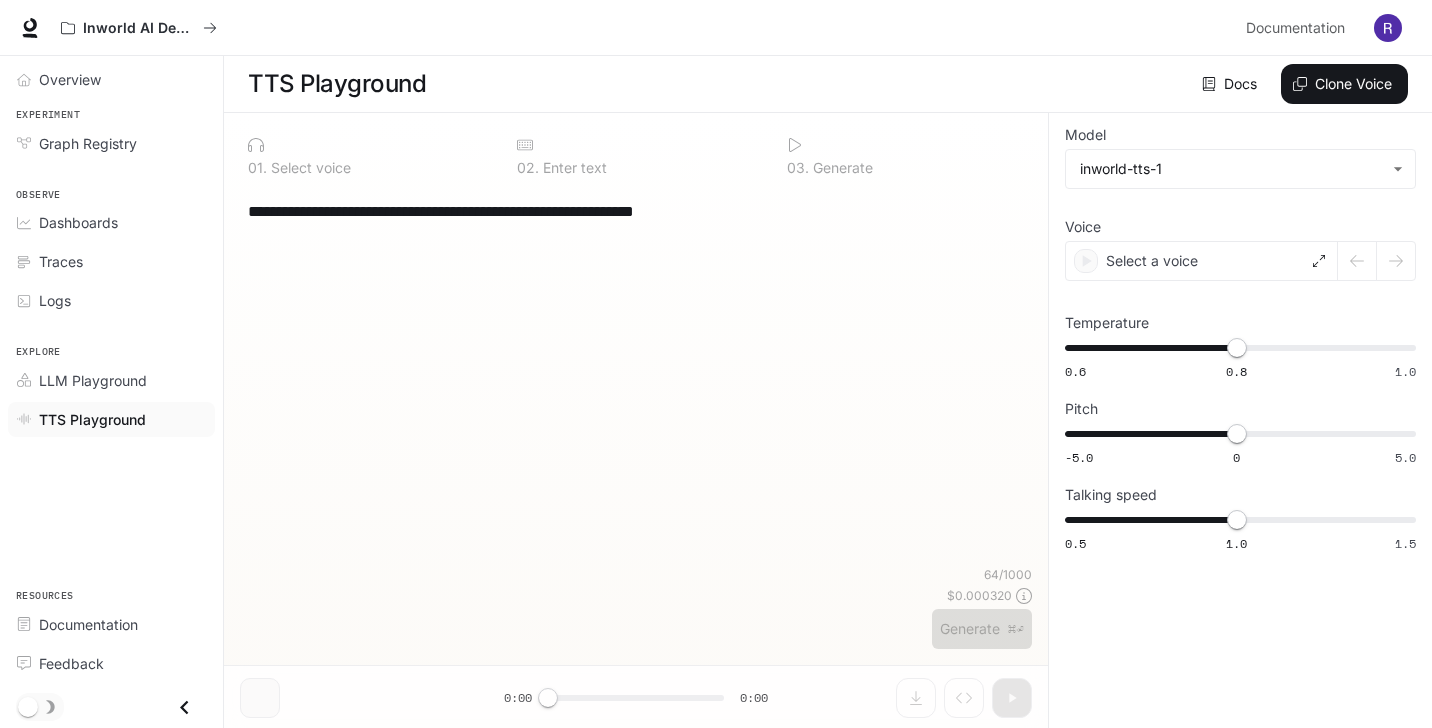 type on "**********" 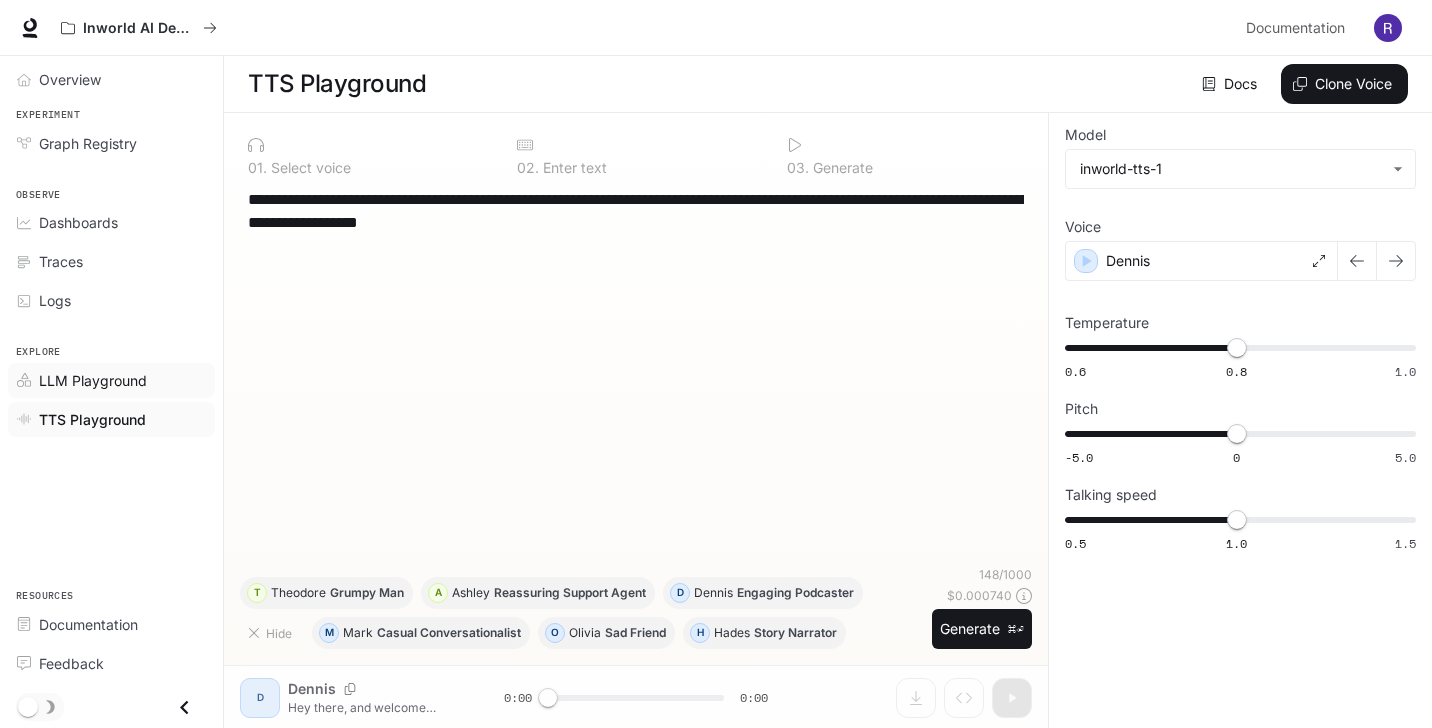 click on "LLM Playground" at bounding box center (93, 380) 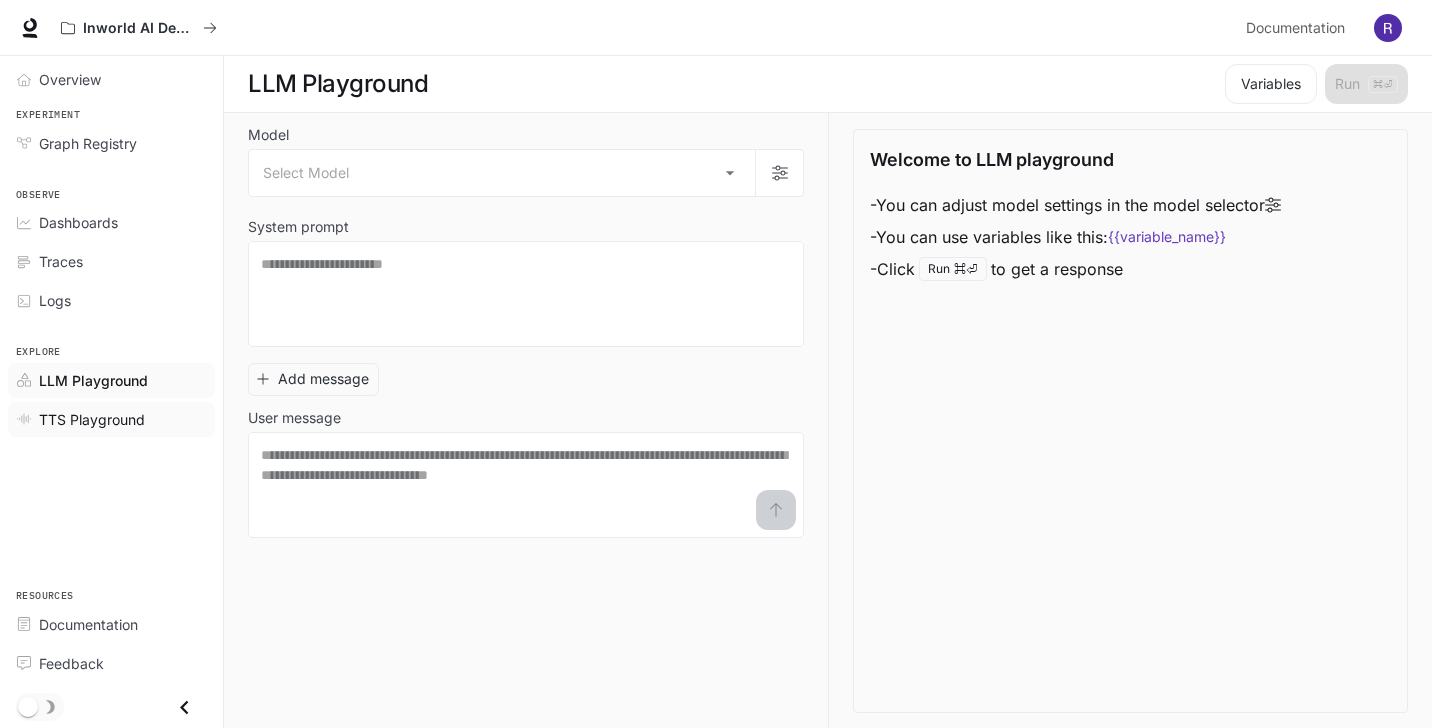 click on "TTS Playground" at bounding box center (92, 419) 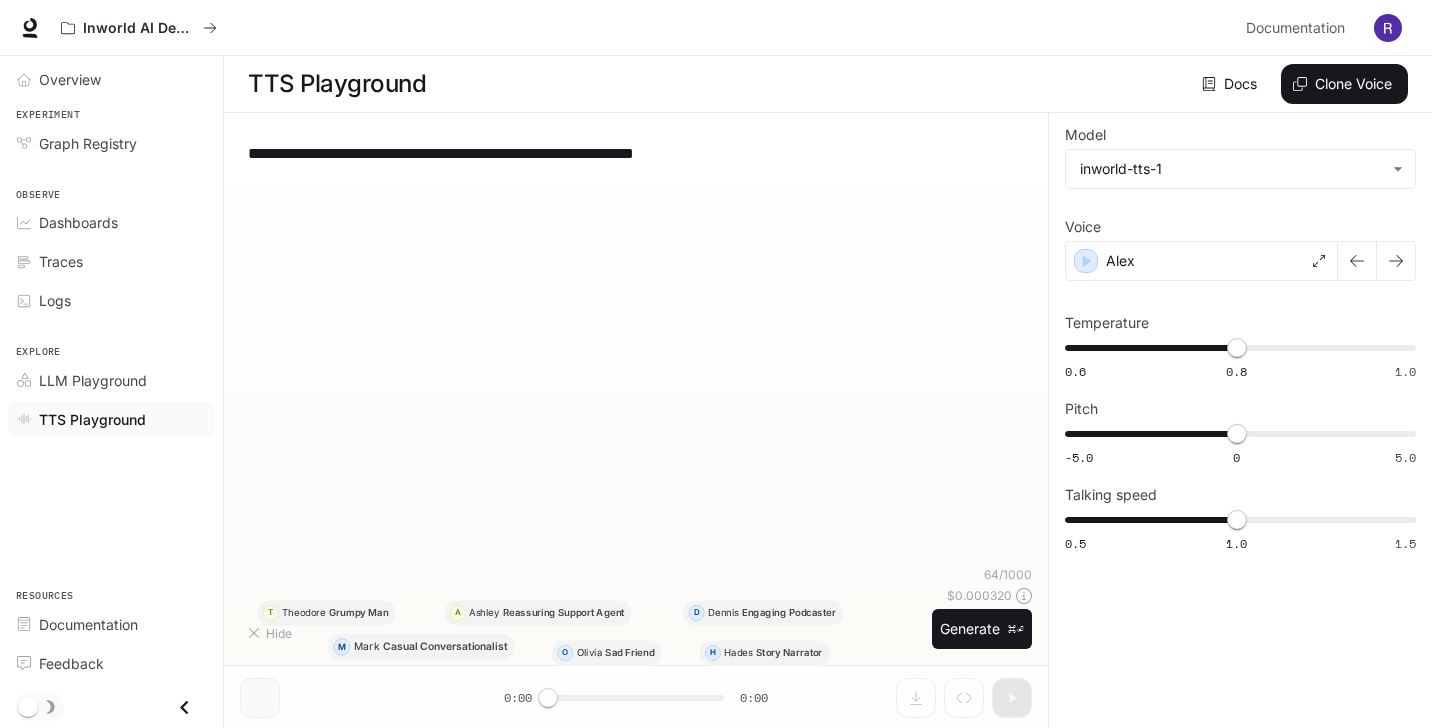 type on "**********" 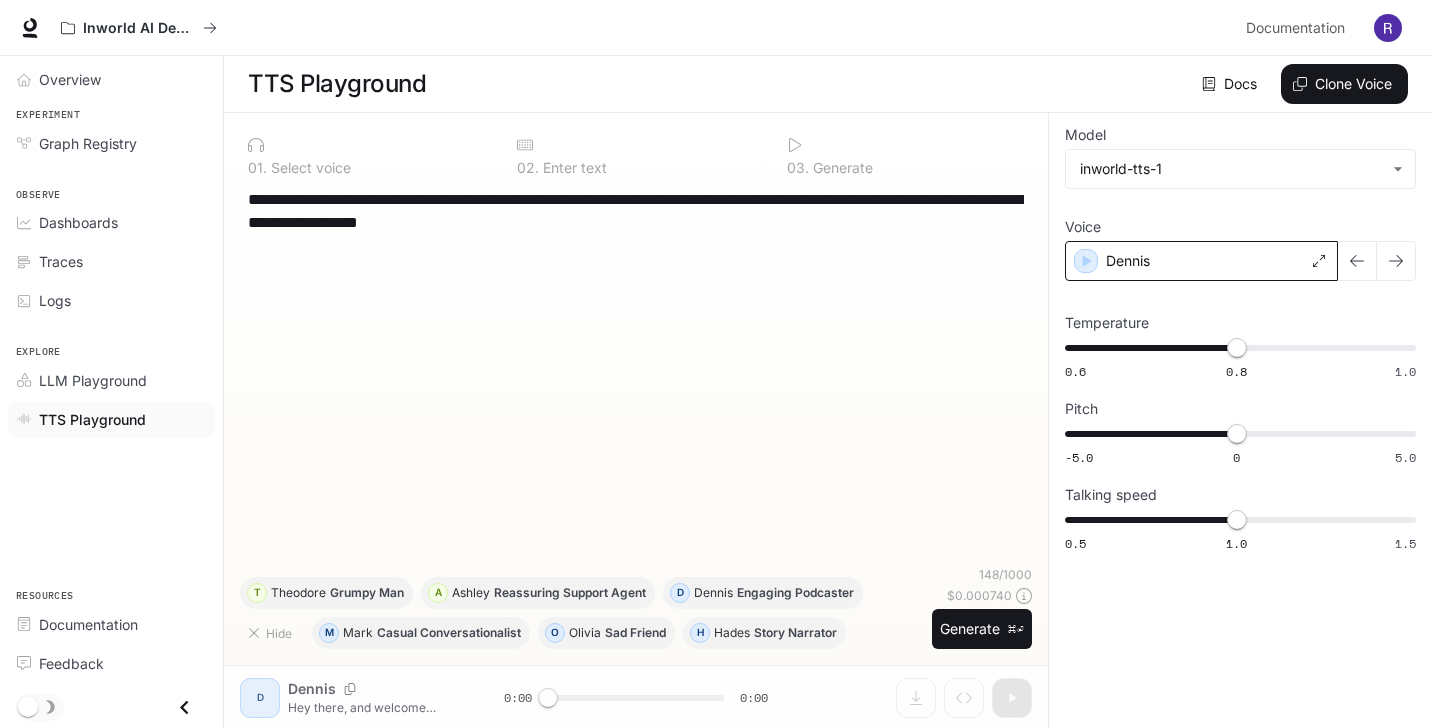 click on "Dennis" at bounding box center [1201, 261] 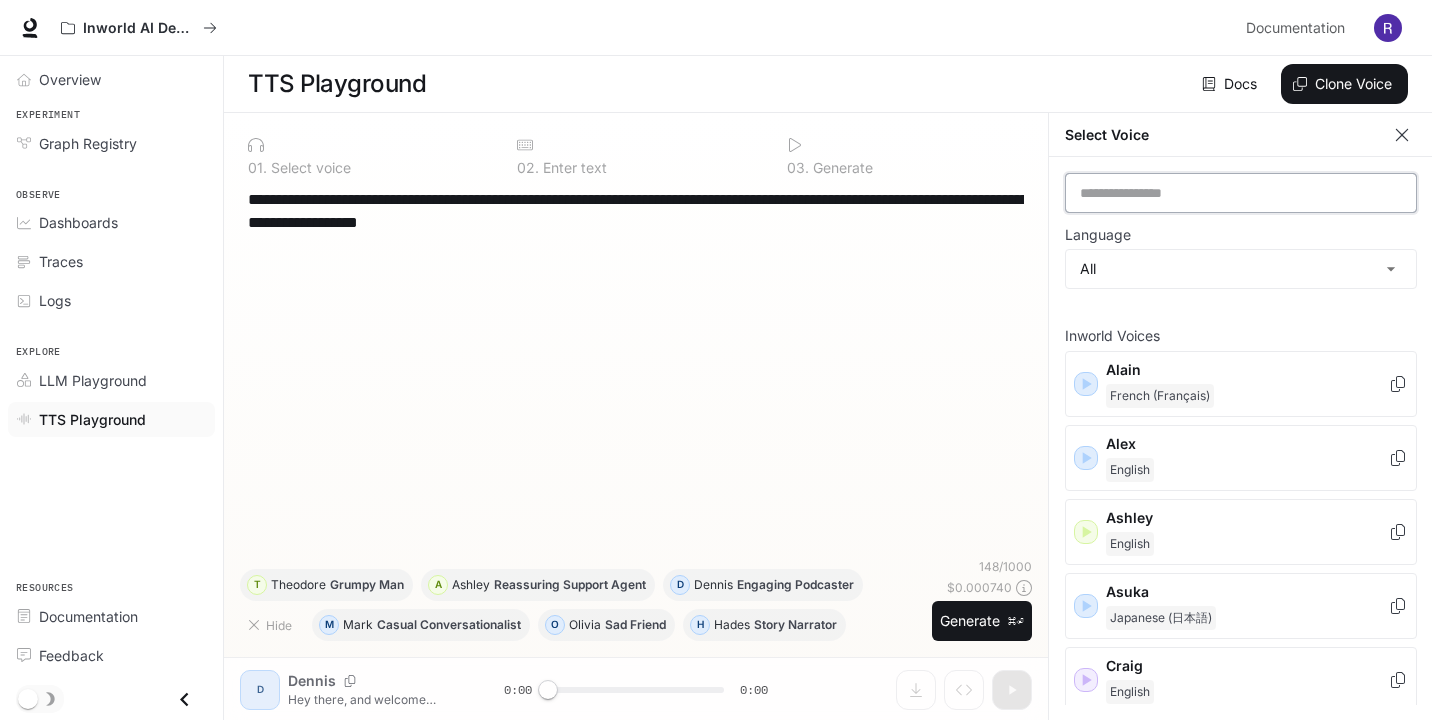 click at bounding box center (1241, 193) 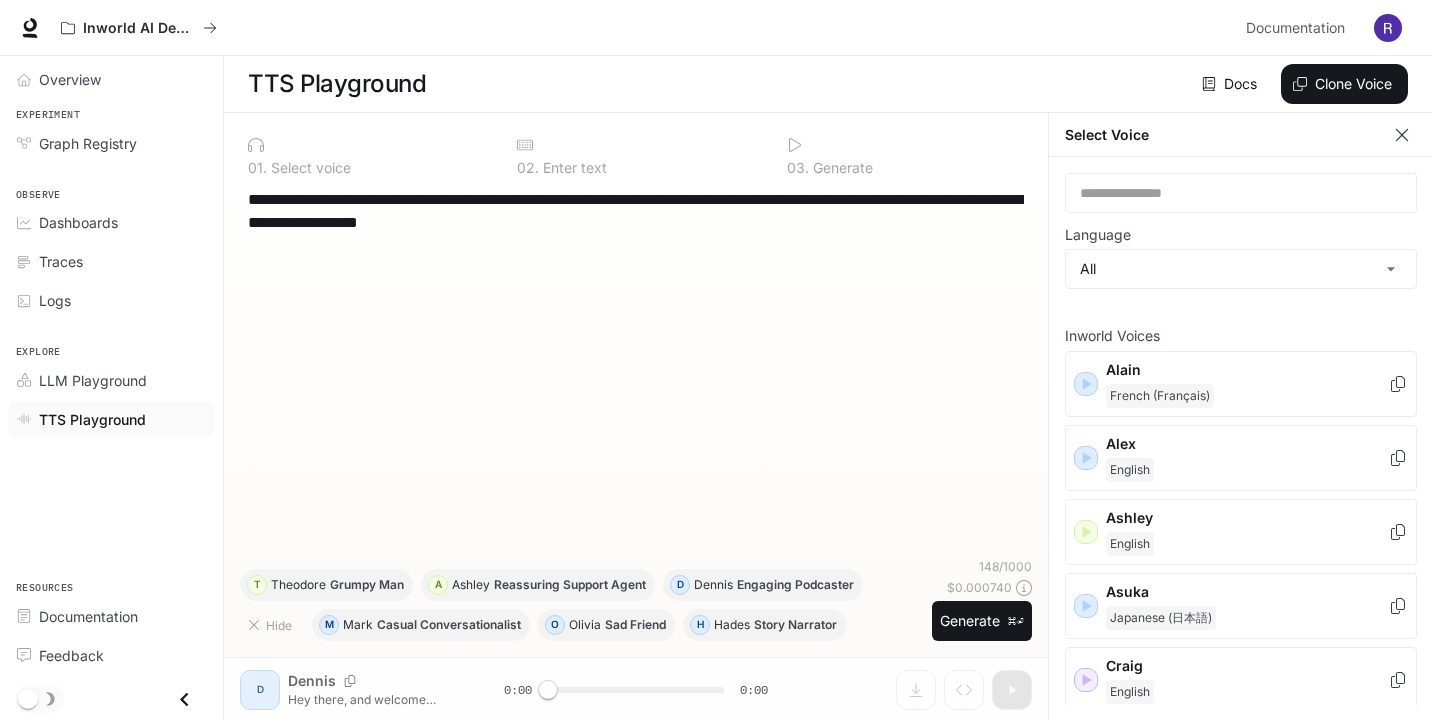 click on "Select Voice" at bounding box center (1241, 135) 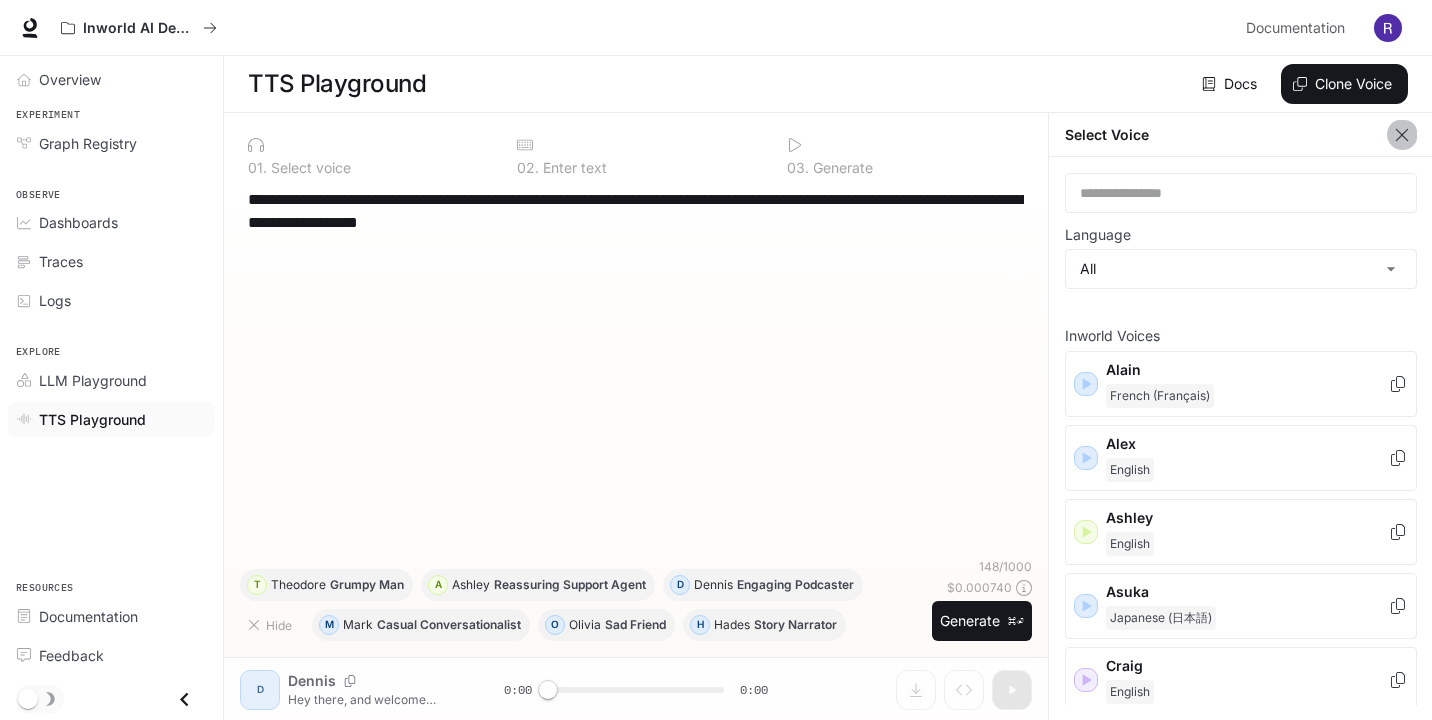 click 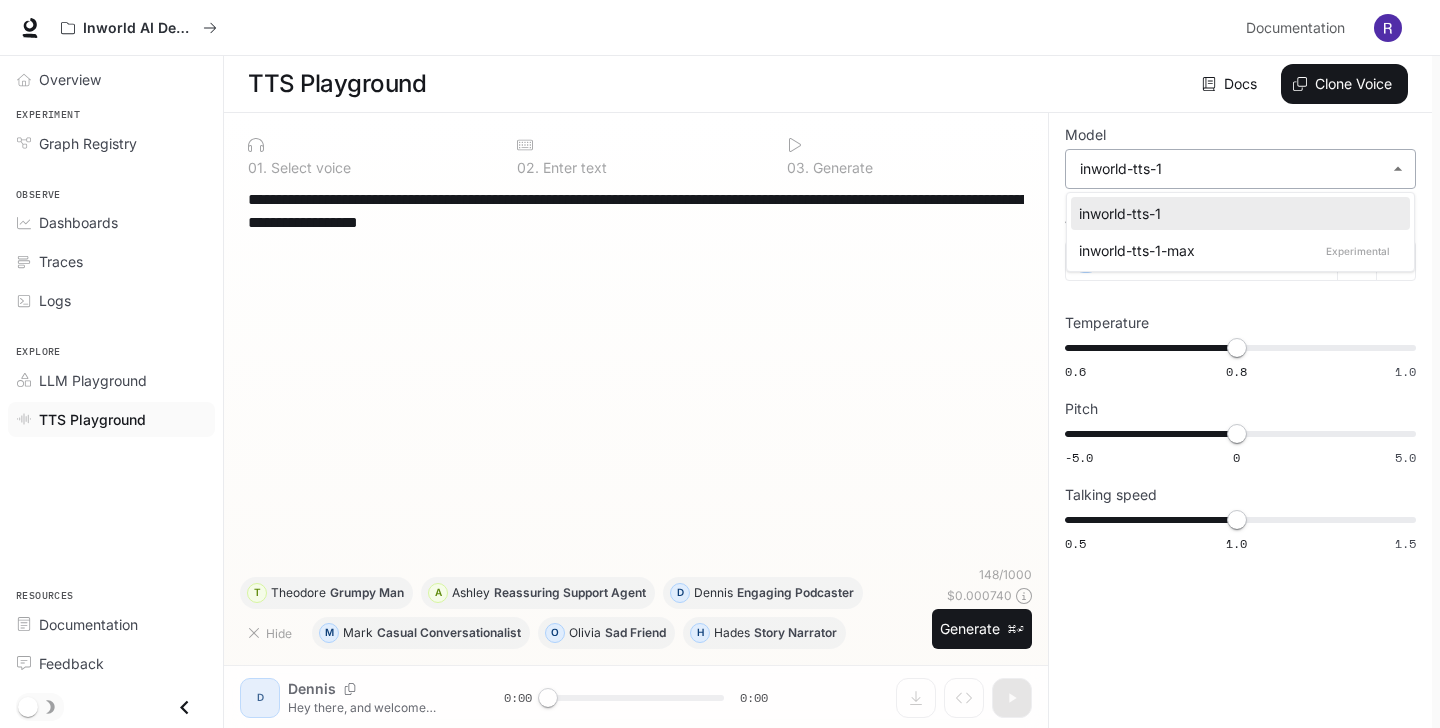 click on "**********" at bounding box center [720, 364] 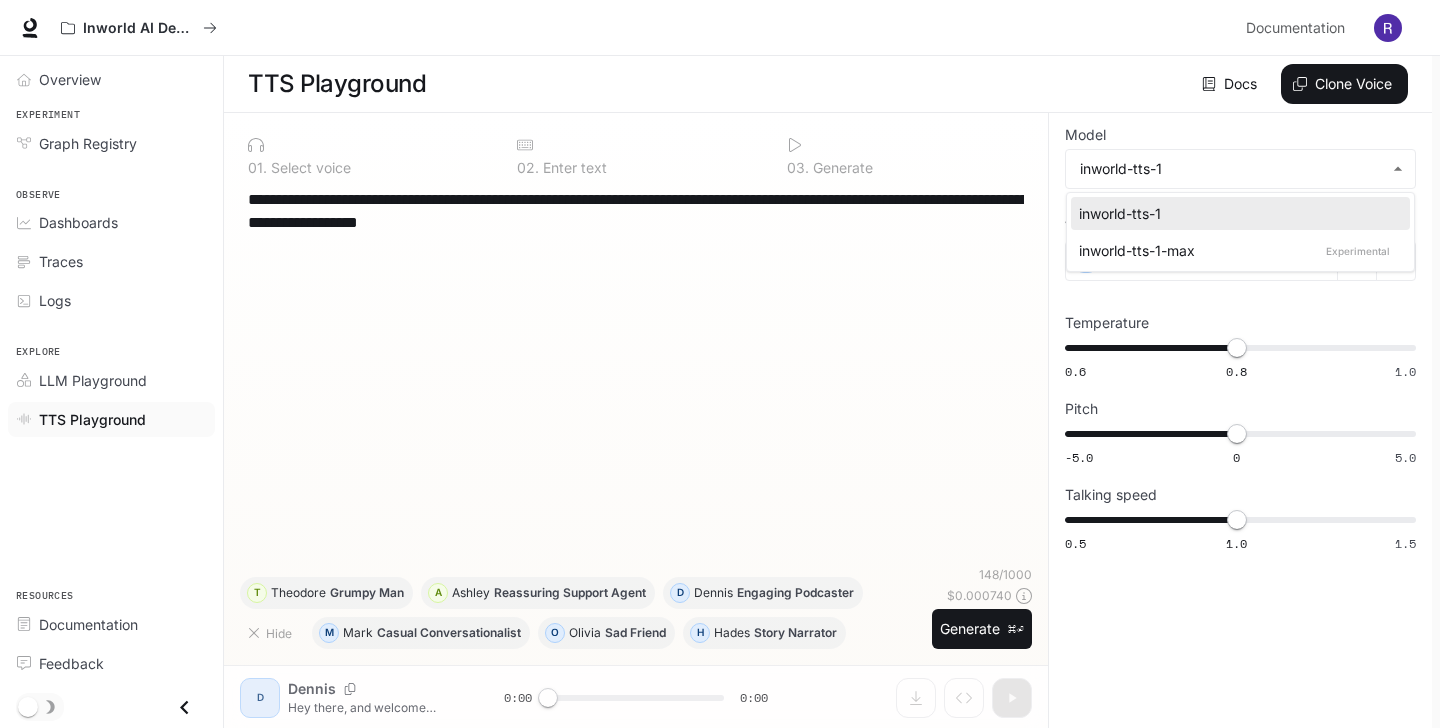 click at bounding box center [720, 364] 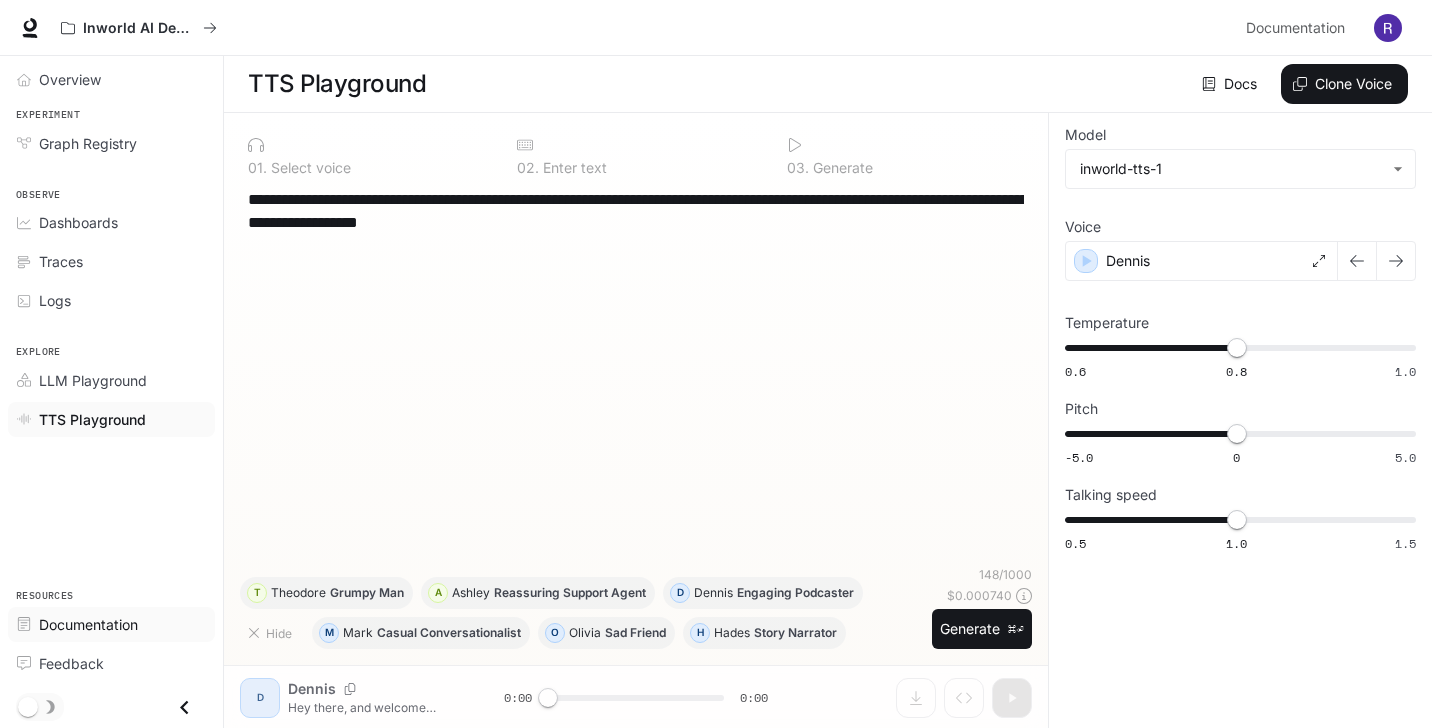 click on "Documentation" at bounding box center [88, 624] 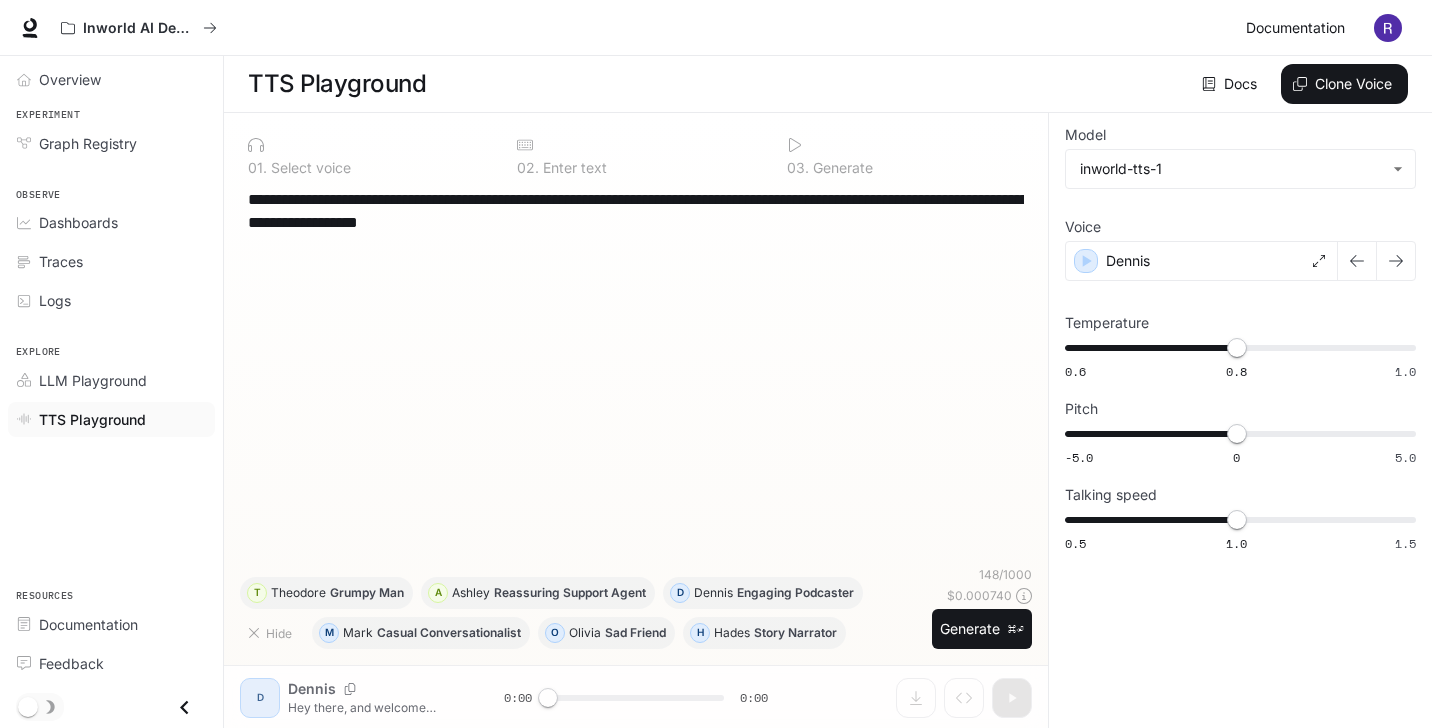 click on "Documentation" at bounding box center [1295, 28] 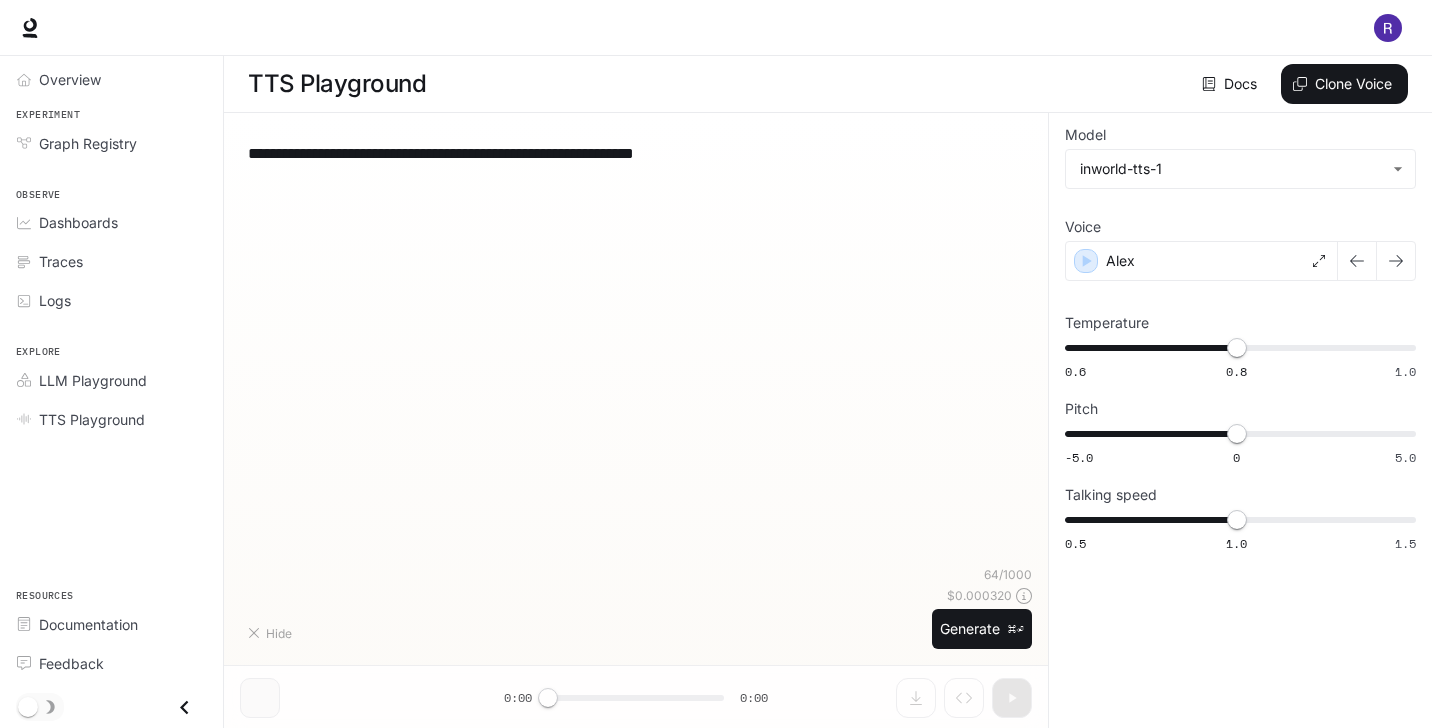 type on "**********" 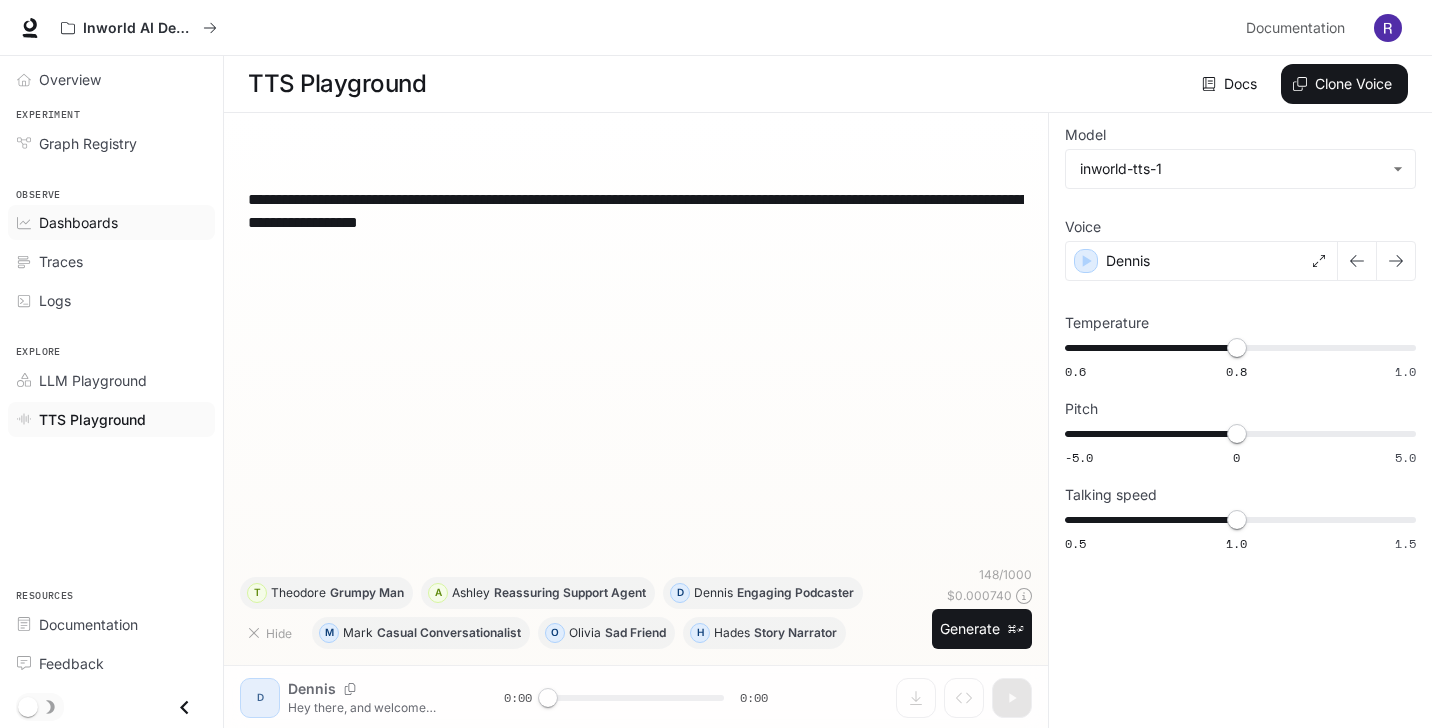 click on "Dashboards" at bounding box center (111, 222) 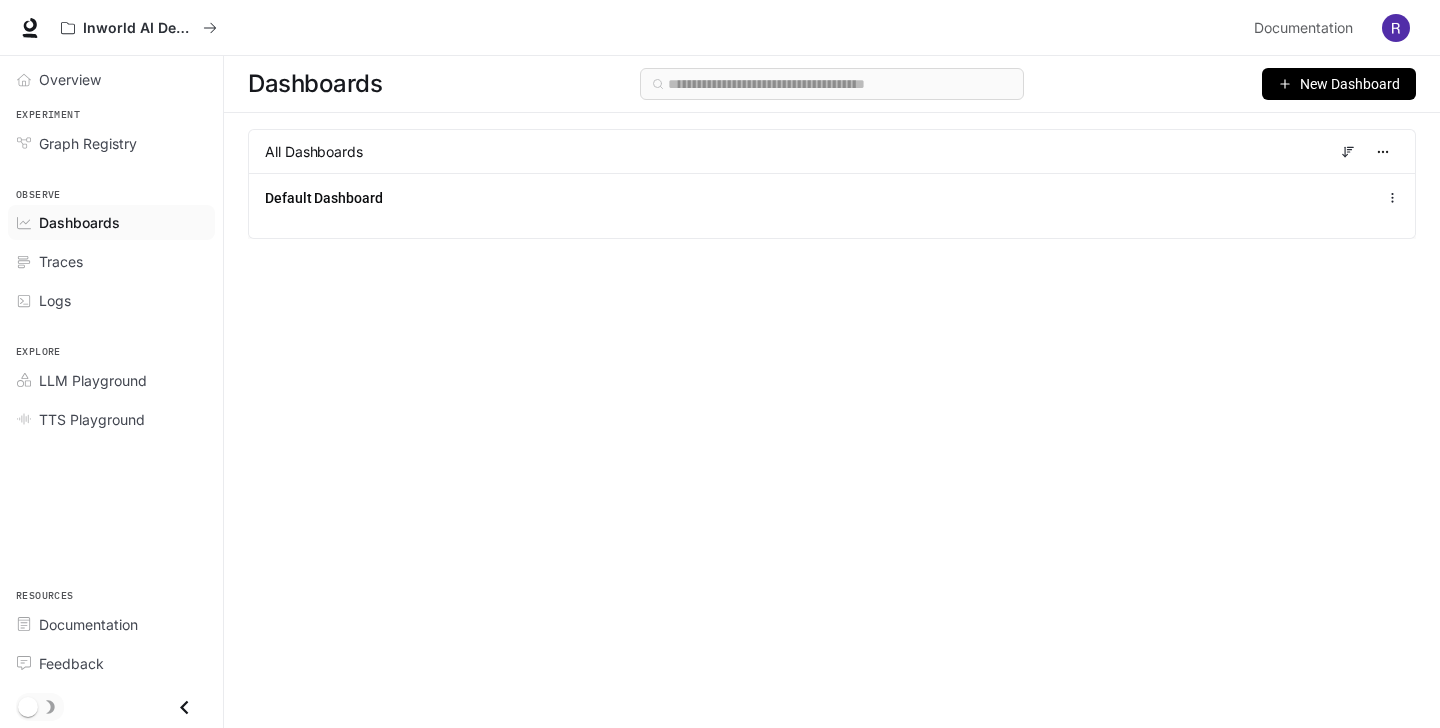 click 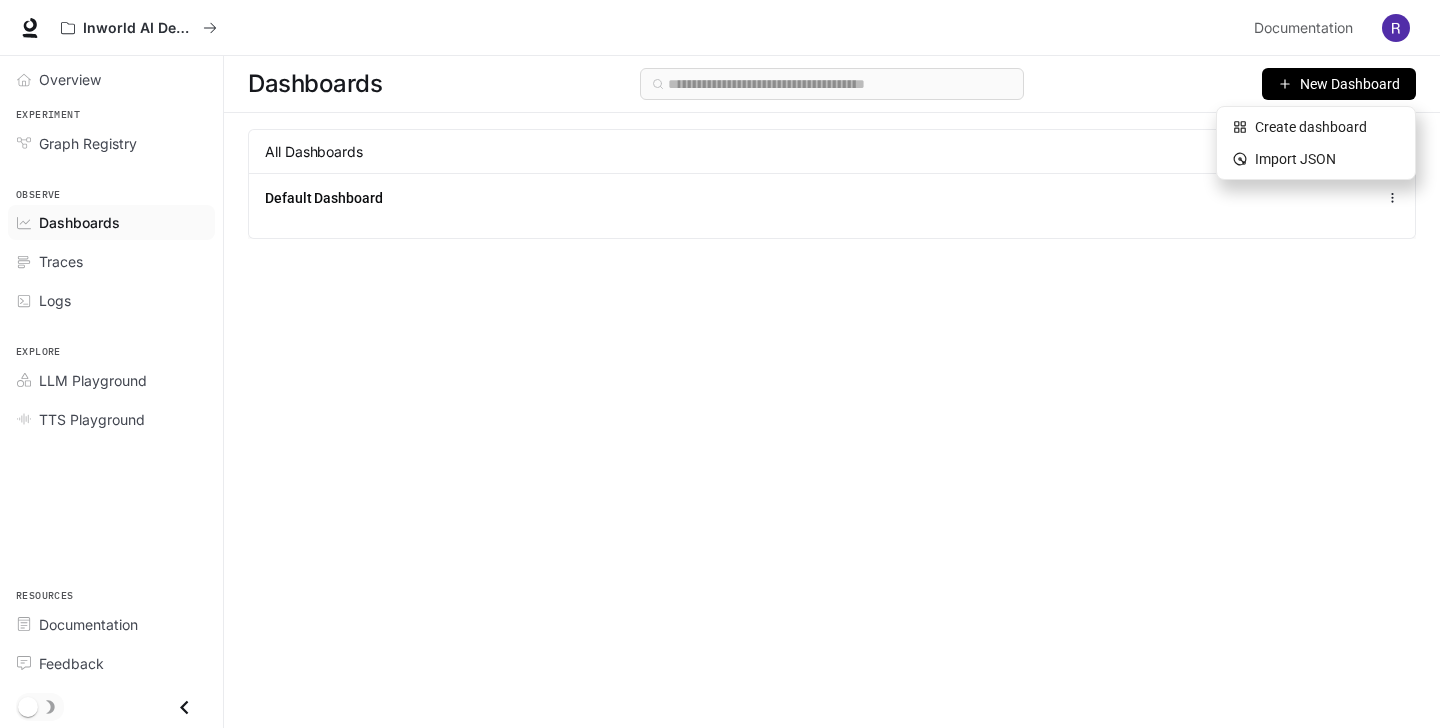 click on "Dashboards New Dashboard All Dashboards Default Dashboard" at bounding box center (832, 356) 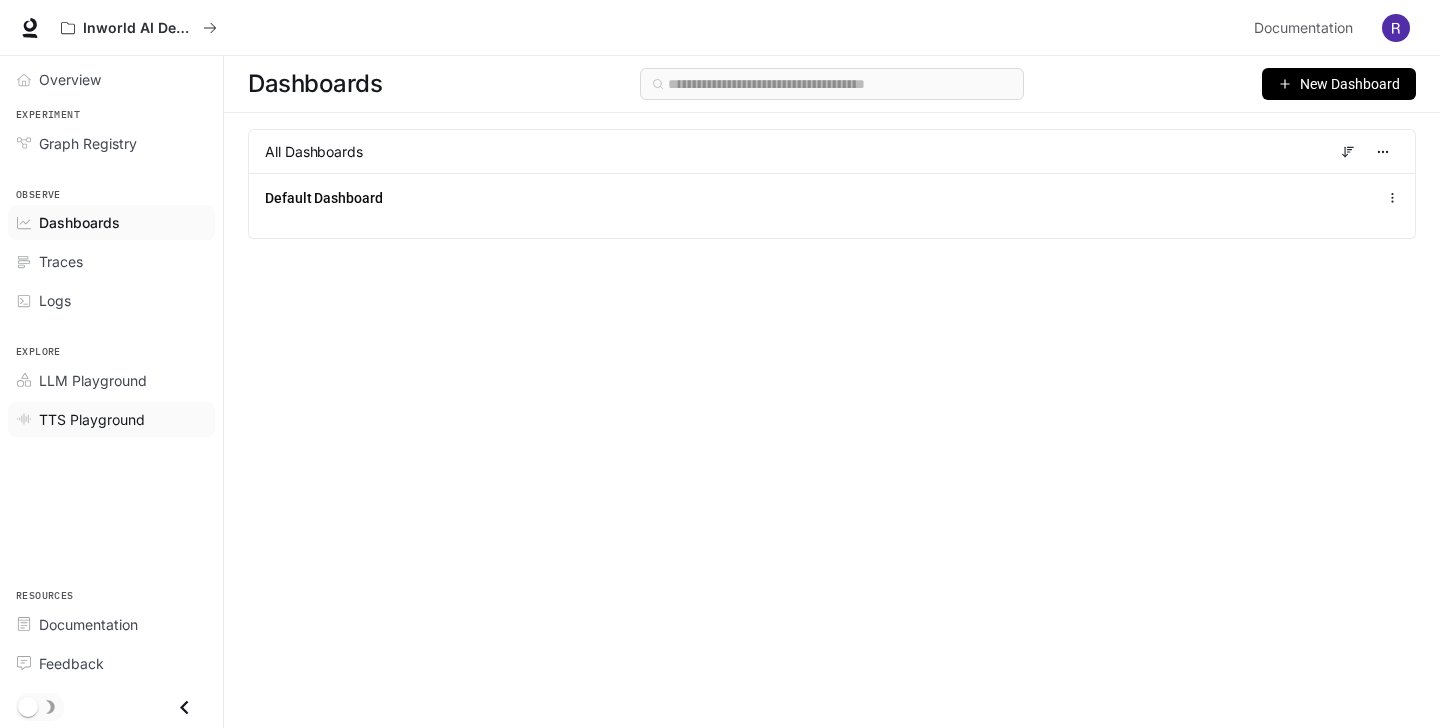 click on "TTS Playground" at bounding box center (111, 419) 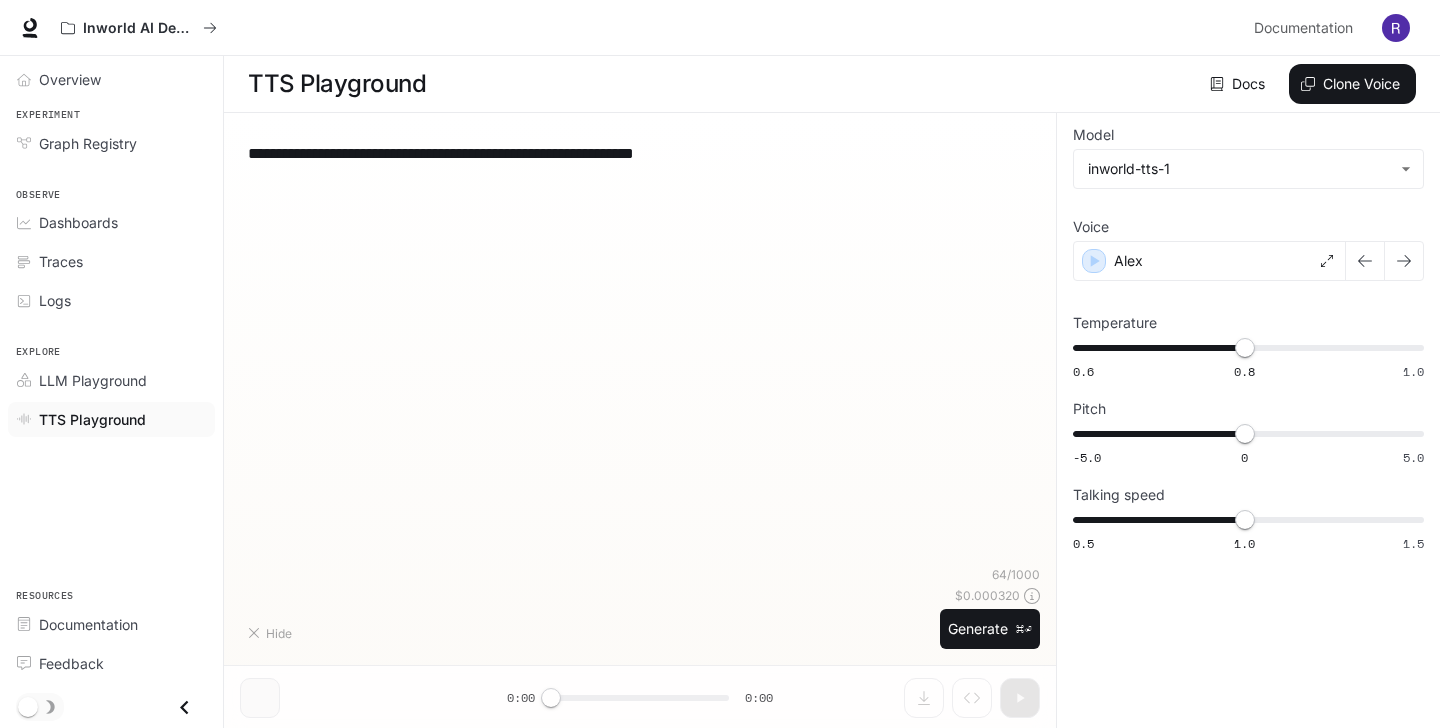 type 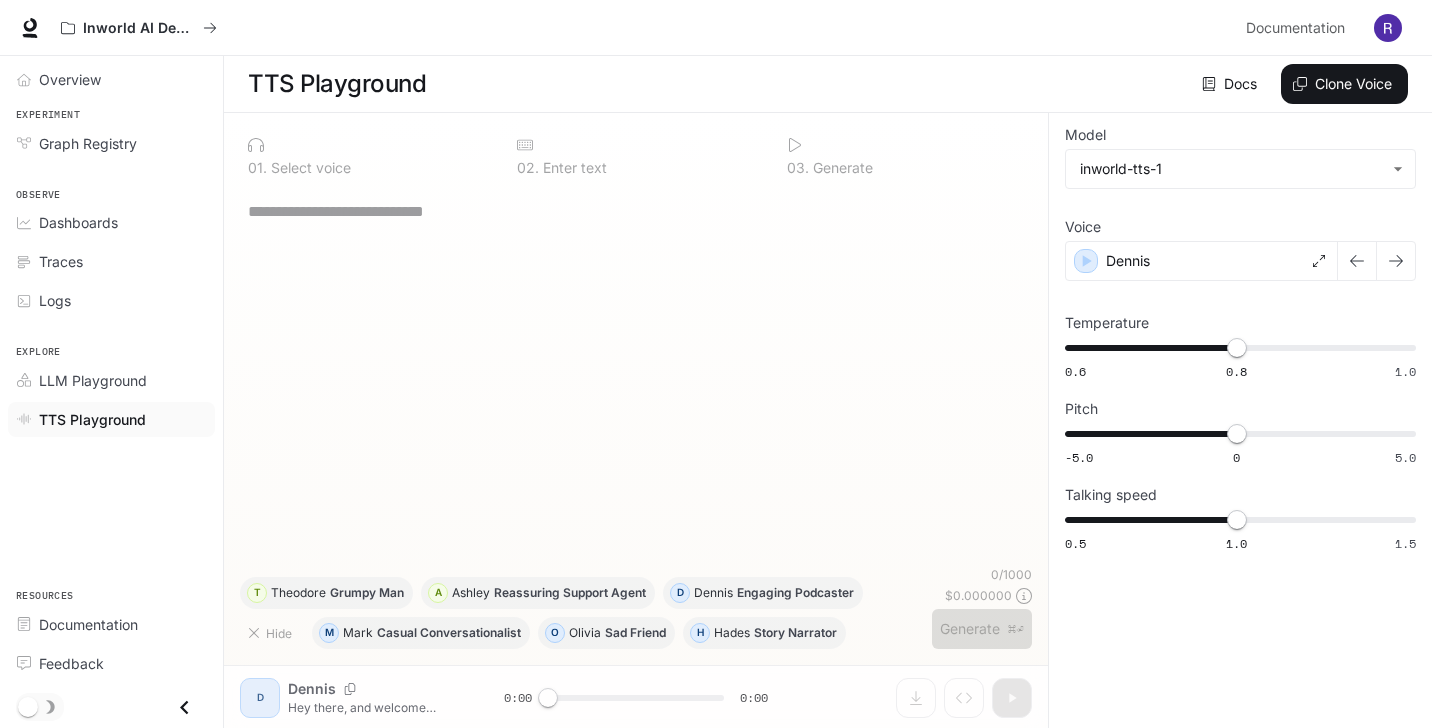 click on "0  /  1000 $ 0.000000 Generate ⌘⏎" at bounding box center [982, 607] 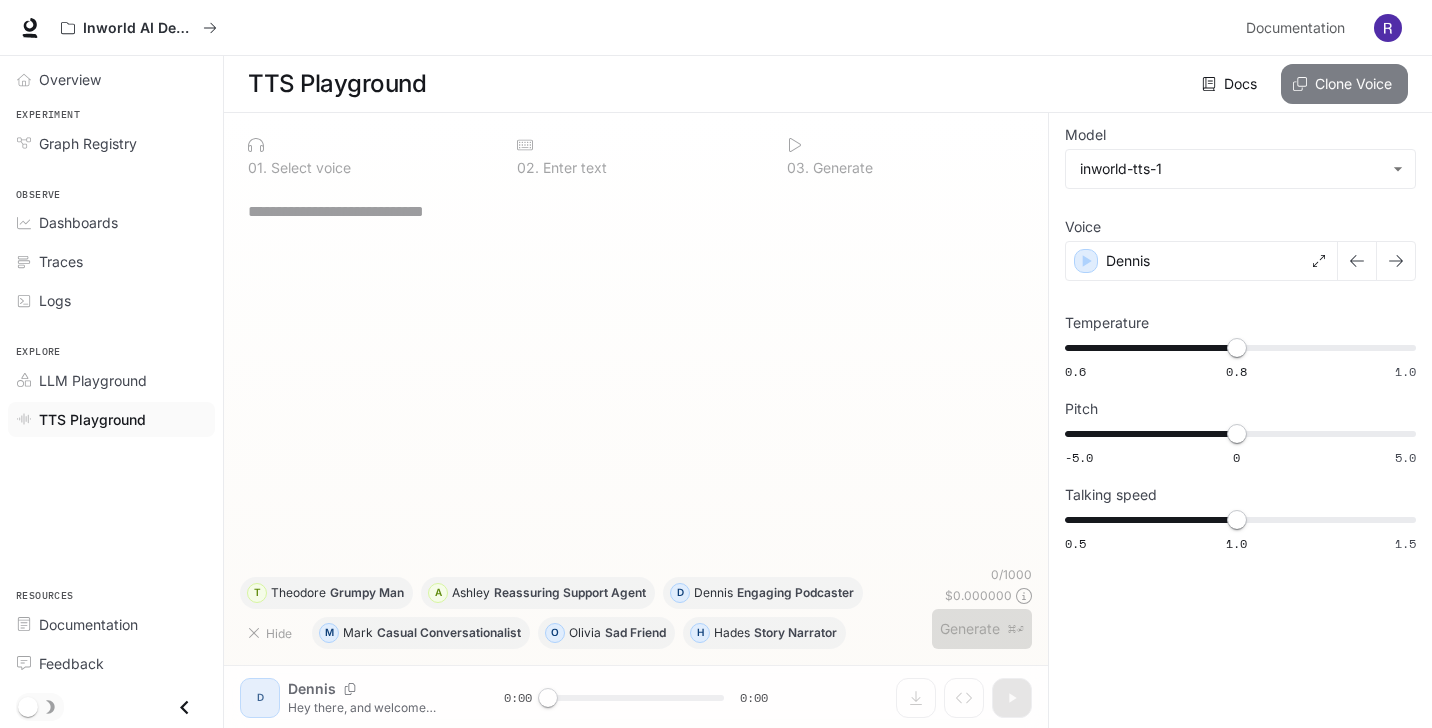 click on "Clone Voice" at bounding box center [1344, 84] 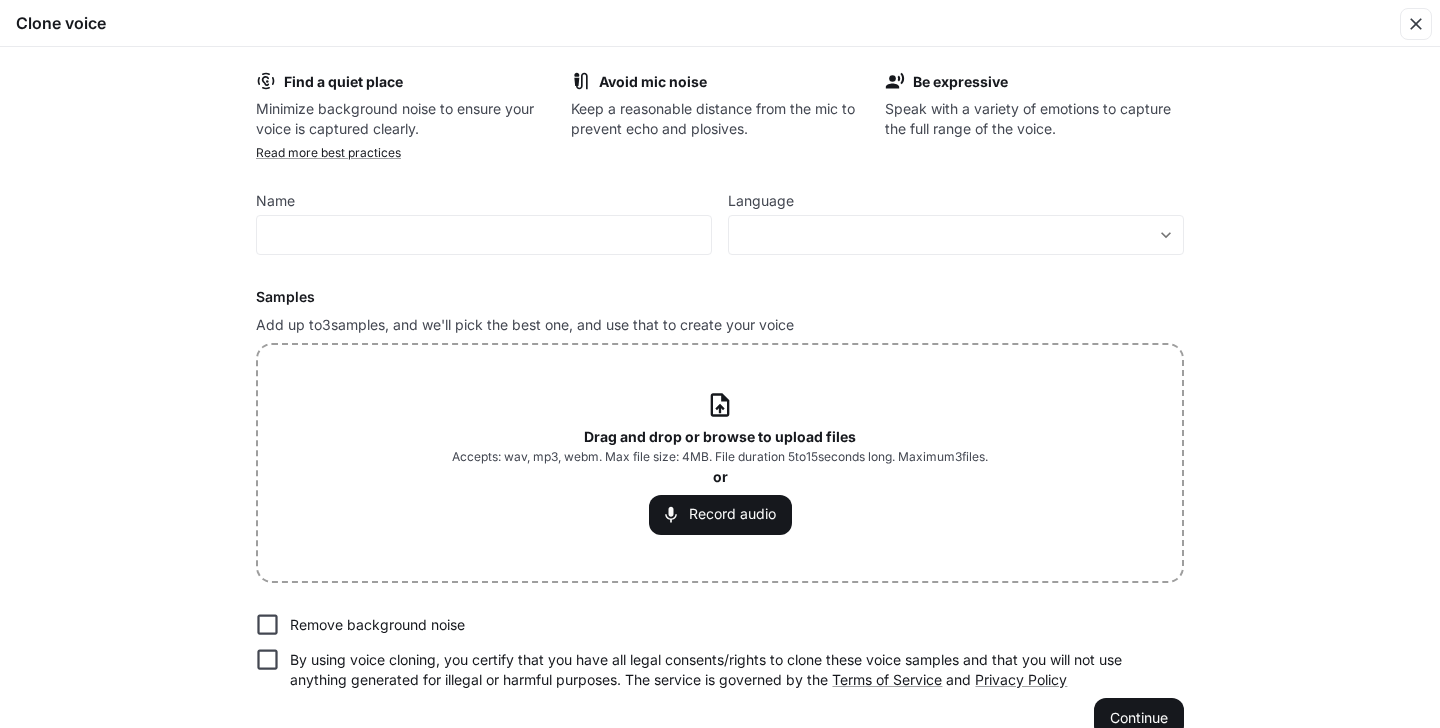 scroll, scrollTop: 34, scrollLeft: 0, axis: vertical 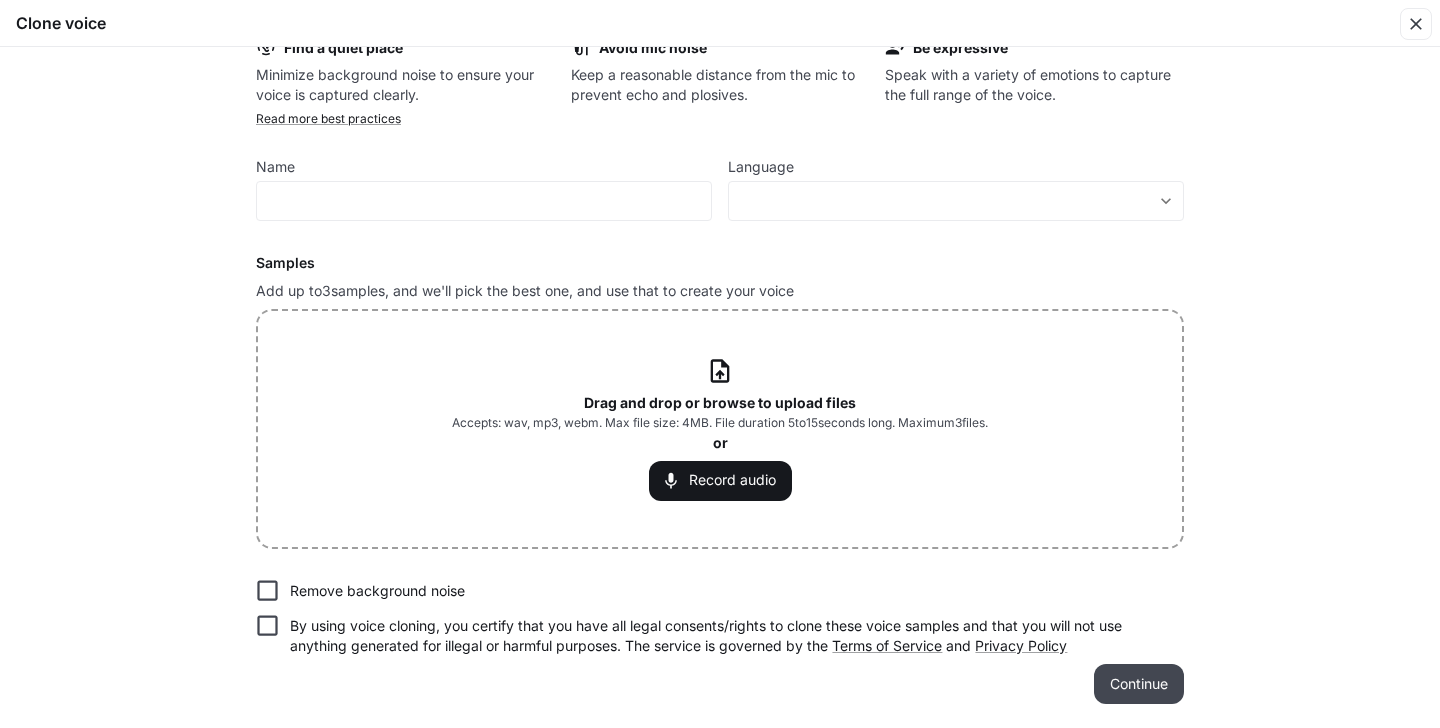 click on "Continue" at bounding box center [1139, 684] 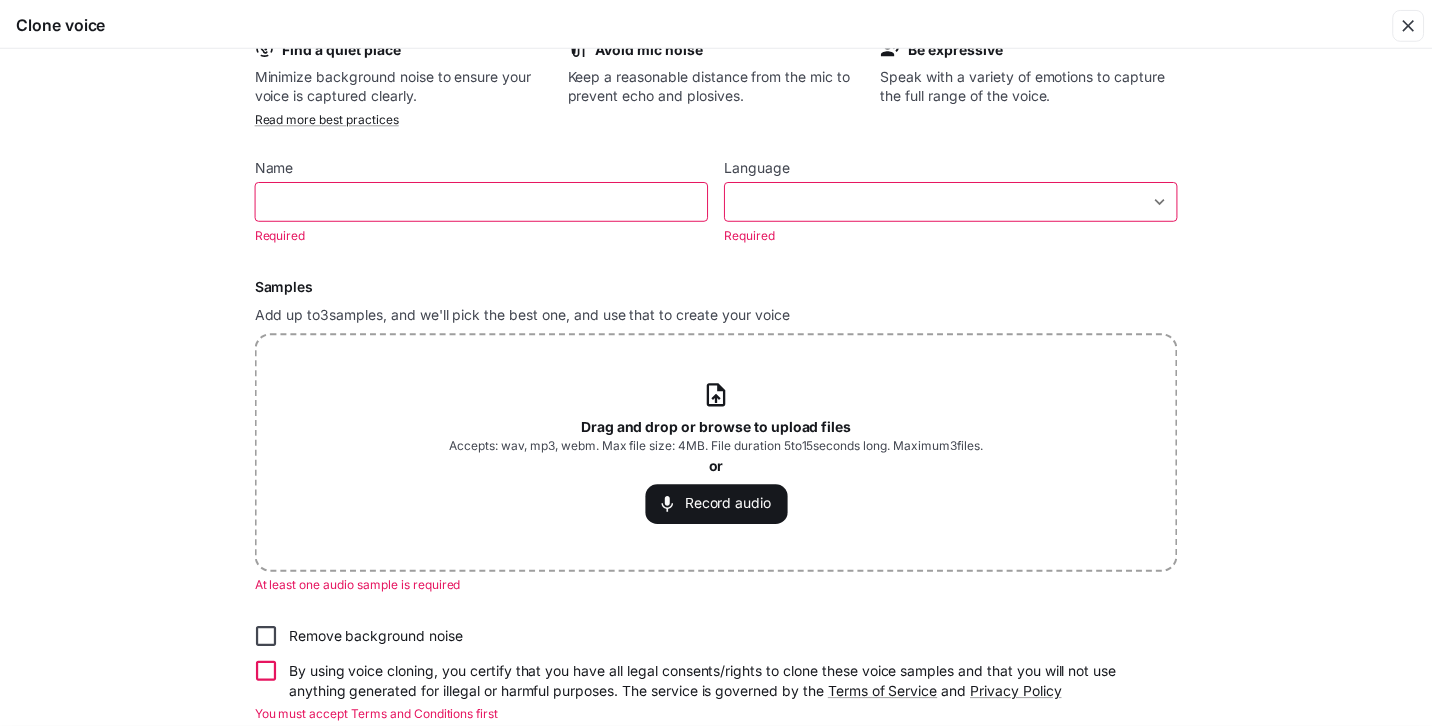 scroll, scrollTop: 0, scrollLeft: 0, axis: both 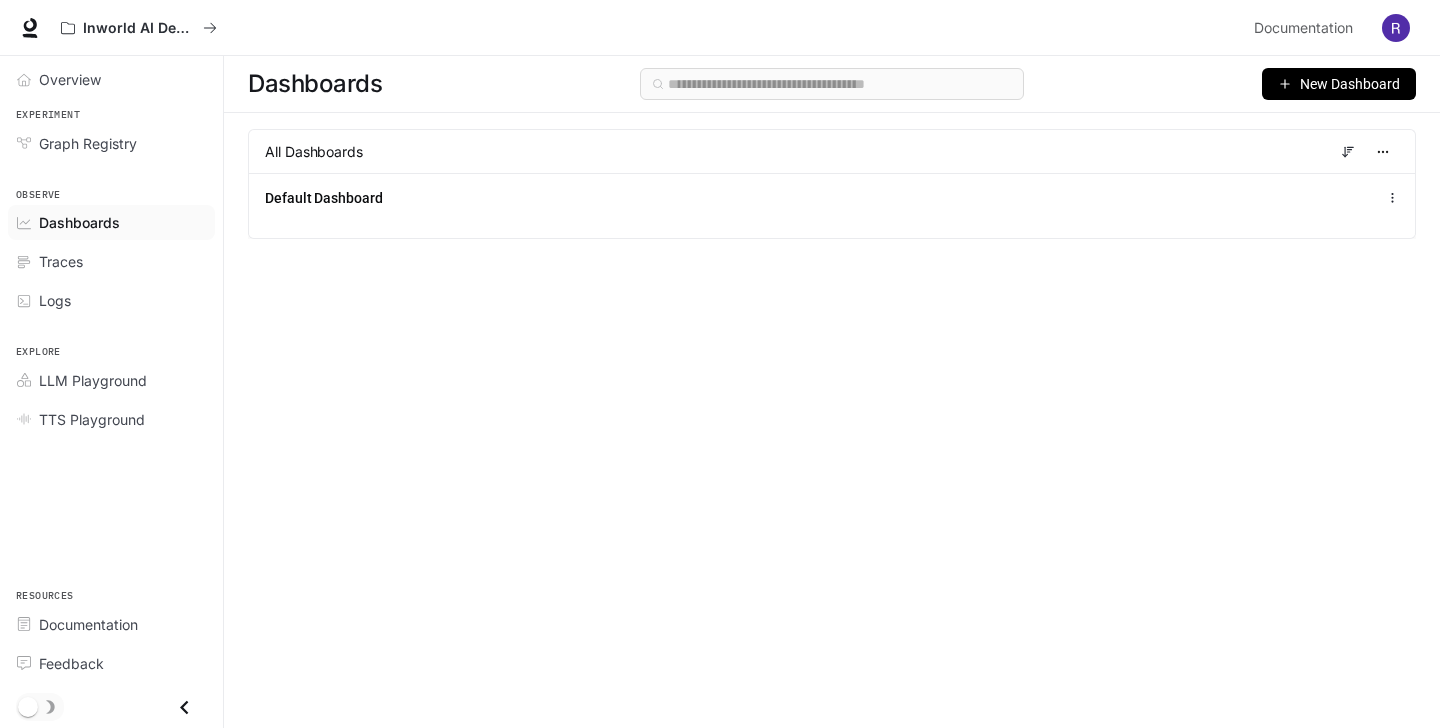 click on "Default Dashboard" at bounding box center (832, 205) 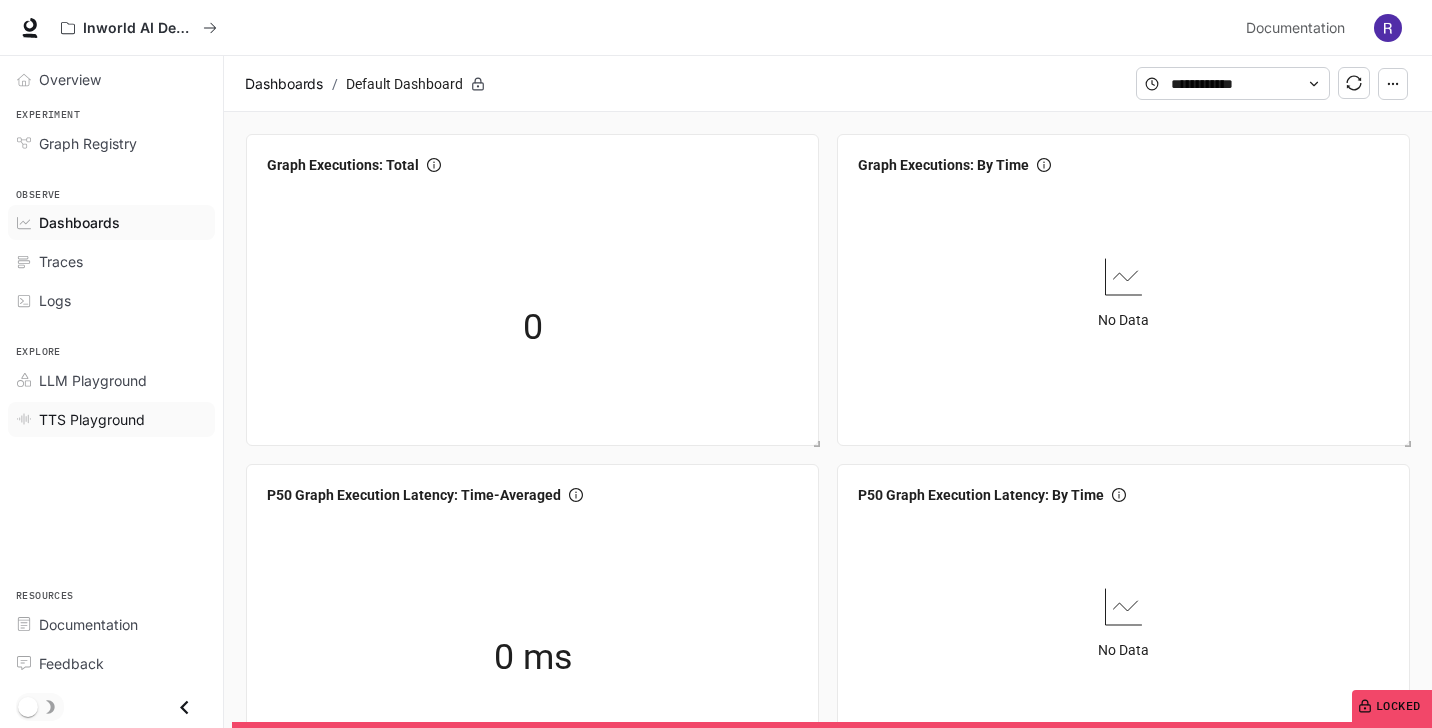 click on "TTS Playground" at bounding box center [92, 419] 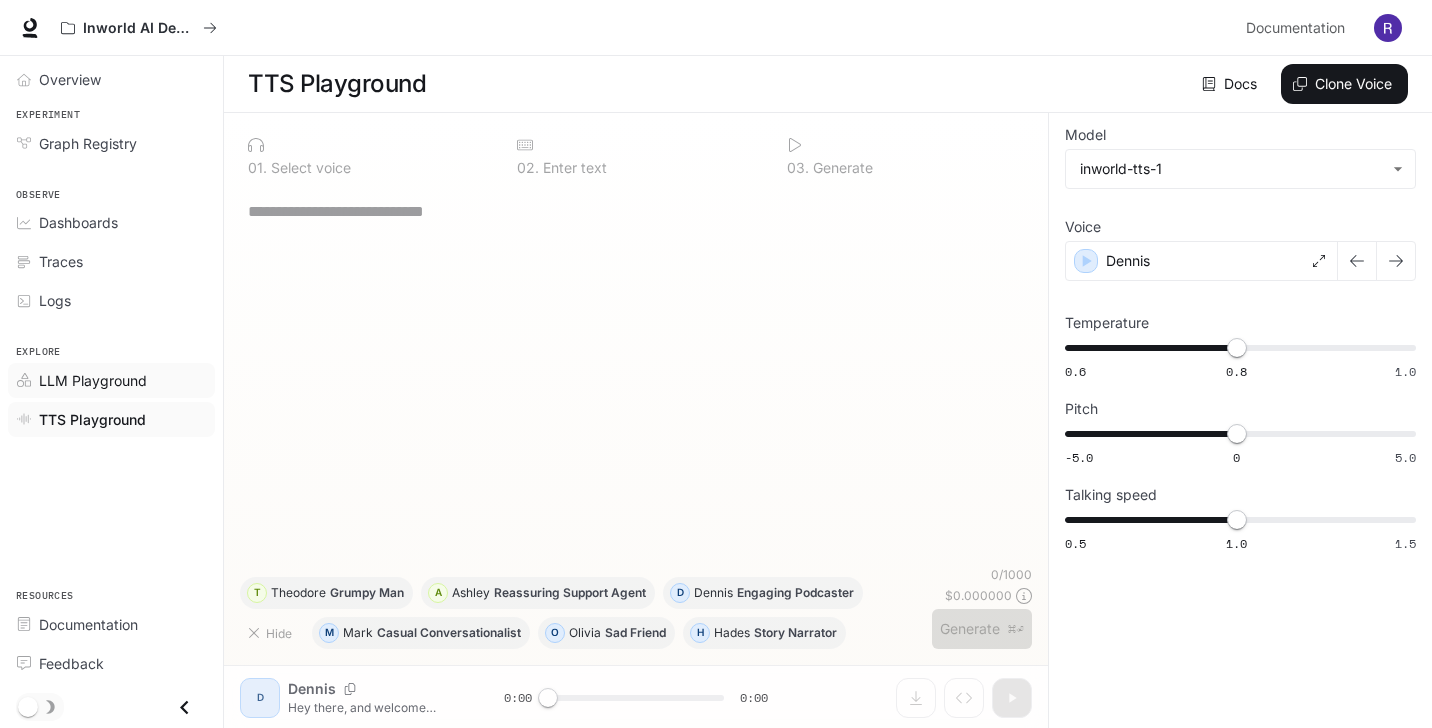 click on "LLM Playground" at bounding box center (93, 380) 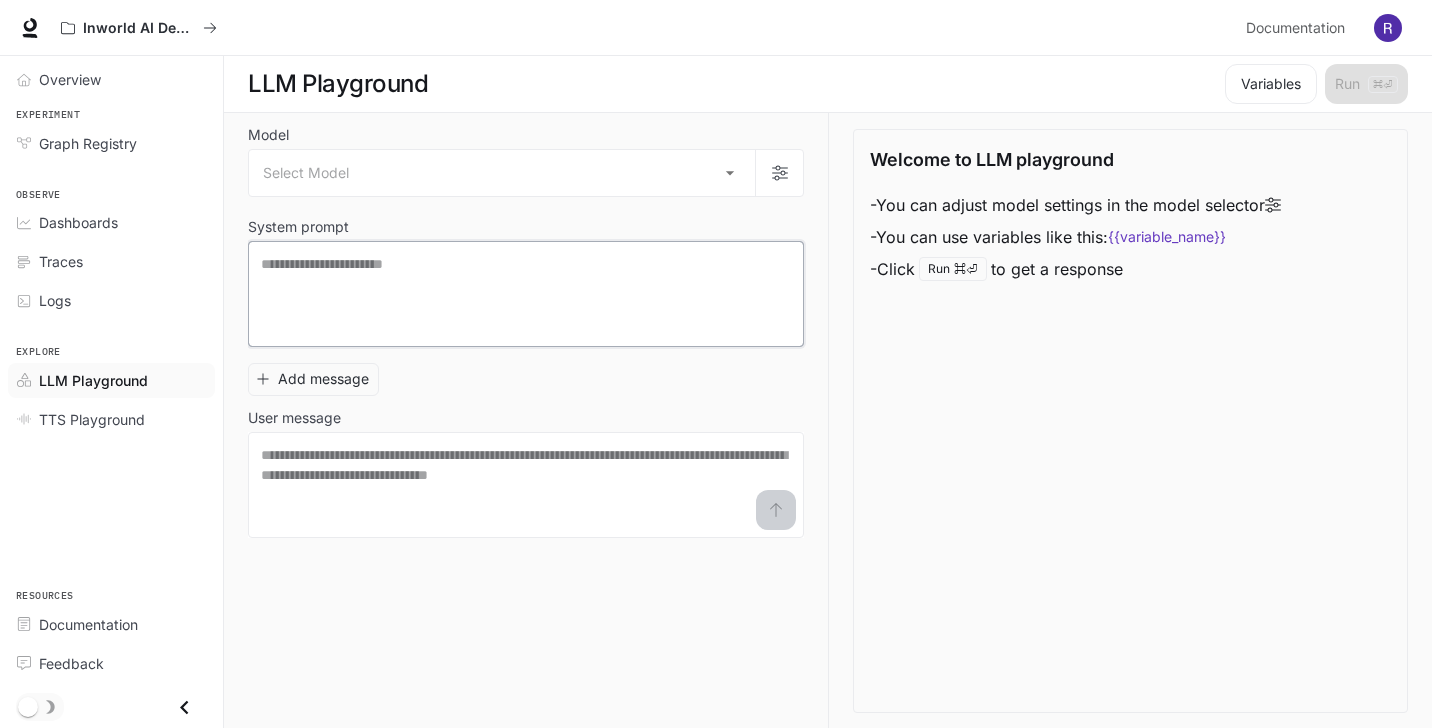 click at bounding box center (526, 294) 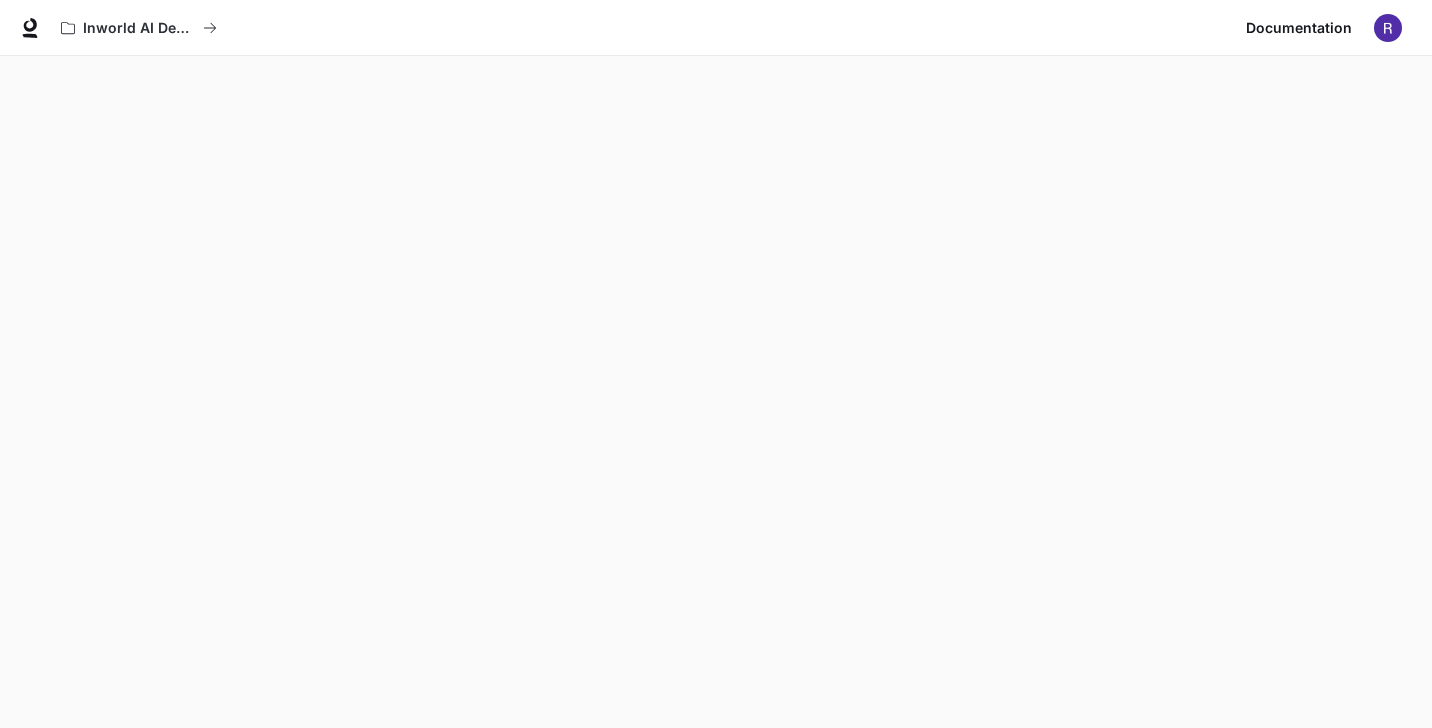 scroll, scrollTop: 0, scrollLeft: 0, axis: both 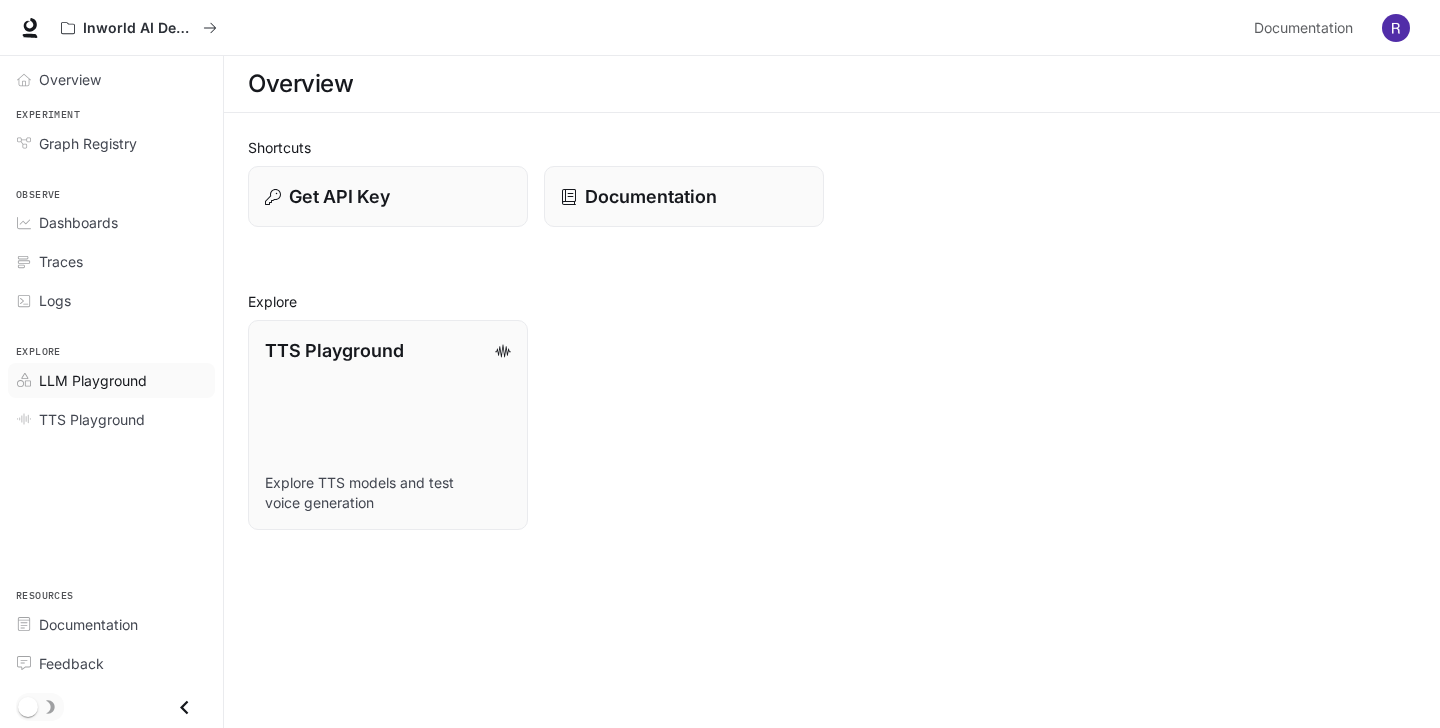 click on "LLM Playground" at bounding box center (111, 380) 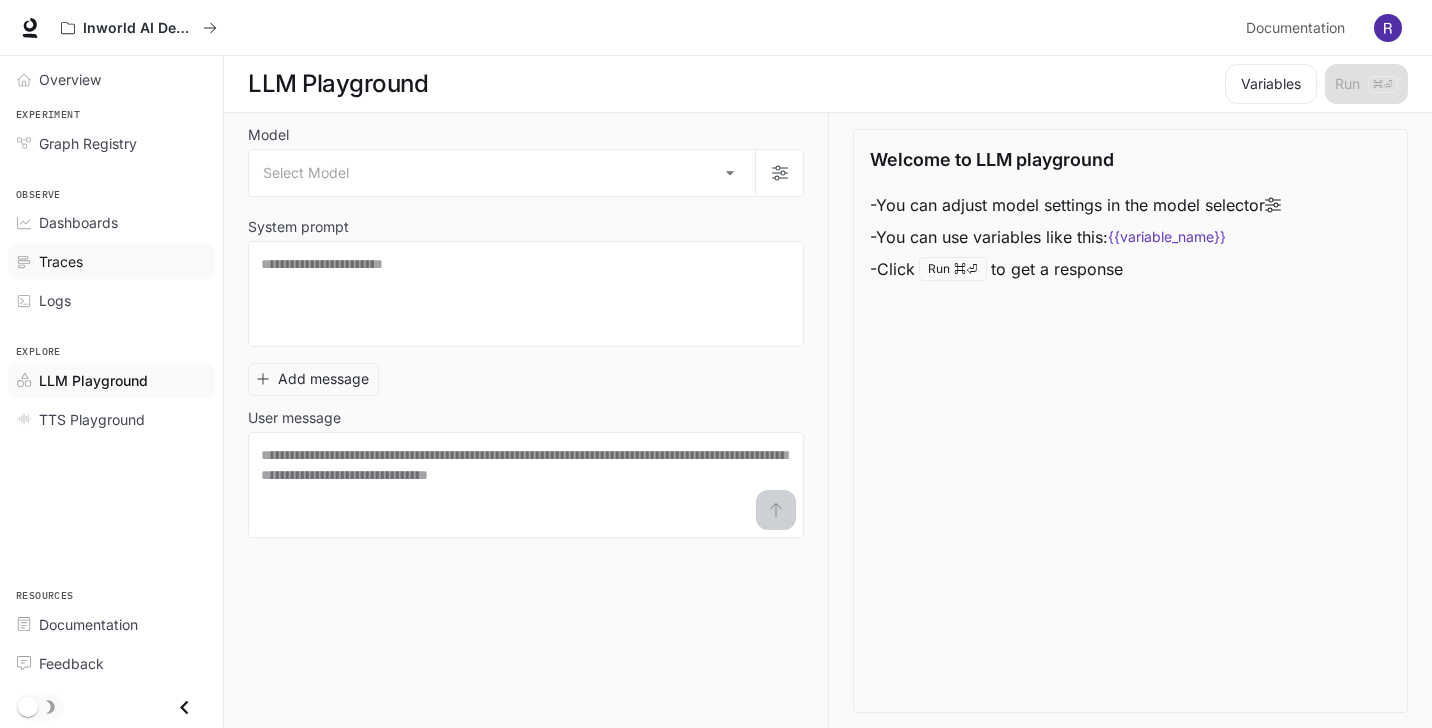 click on "Traces" at bounding box center (61, 261) 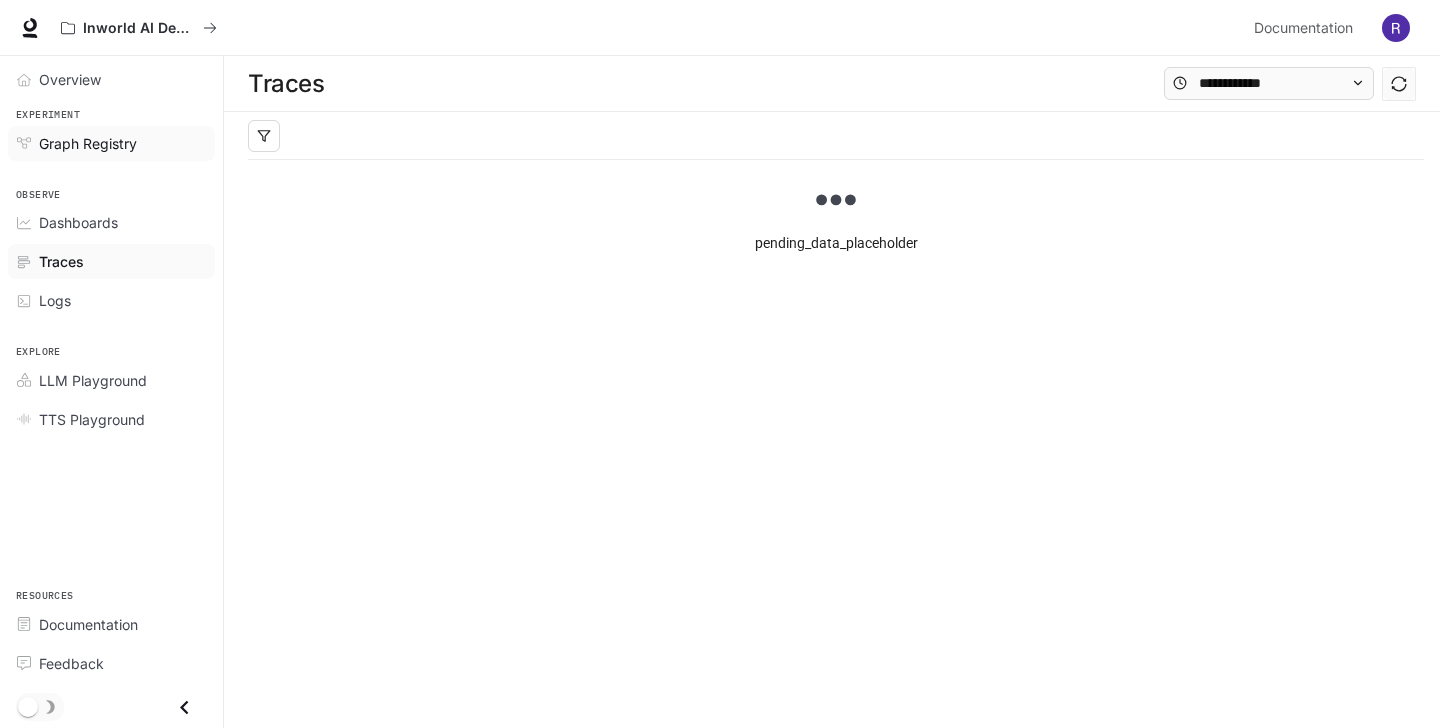 click on "Graph Registry" at bounding box center (111, 143) 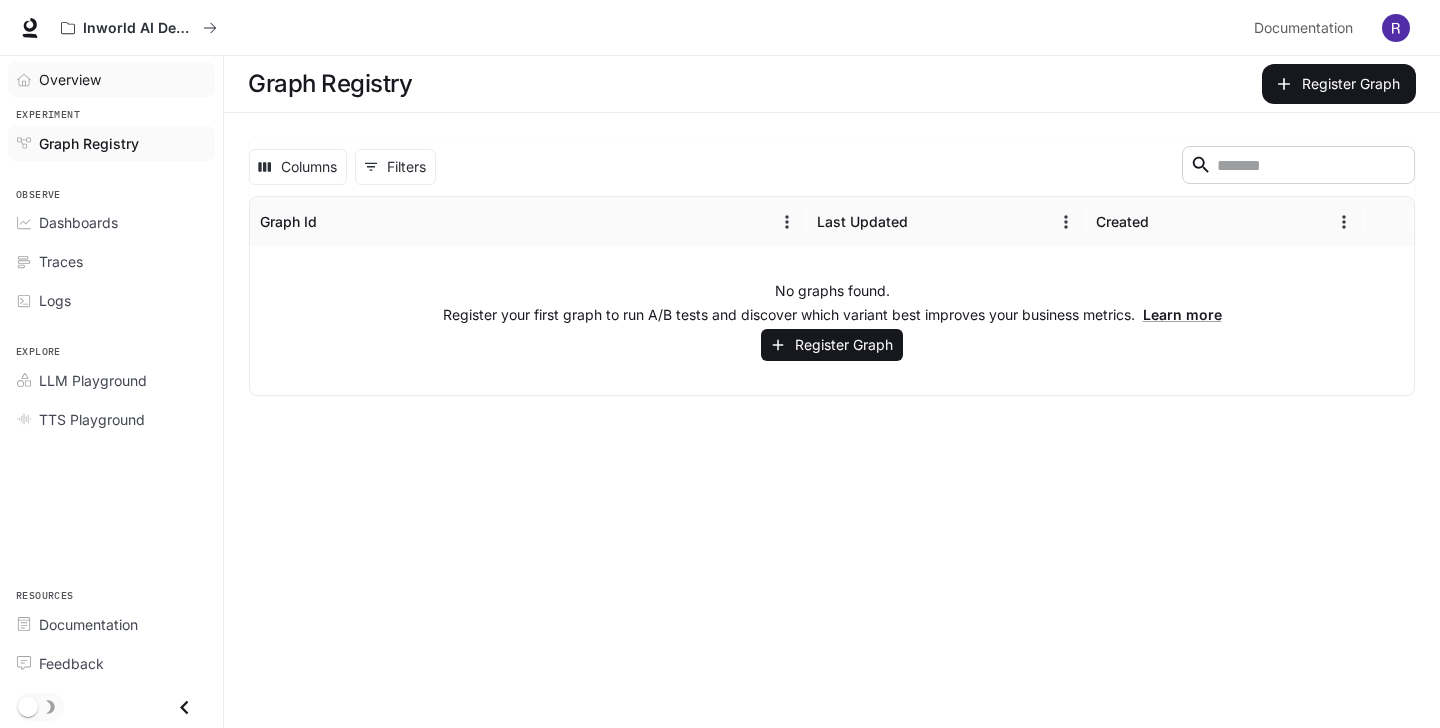 click on "Overview" at bounding box center (70, 79) 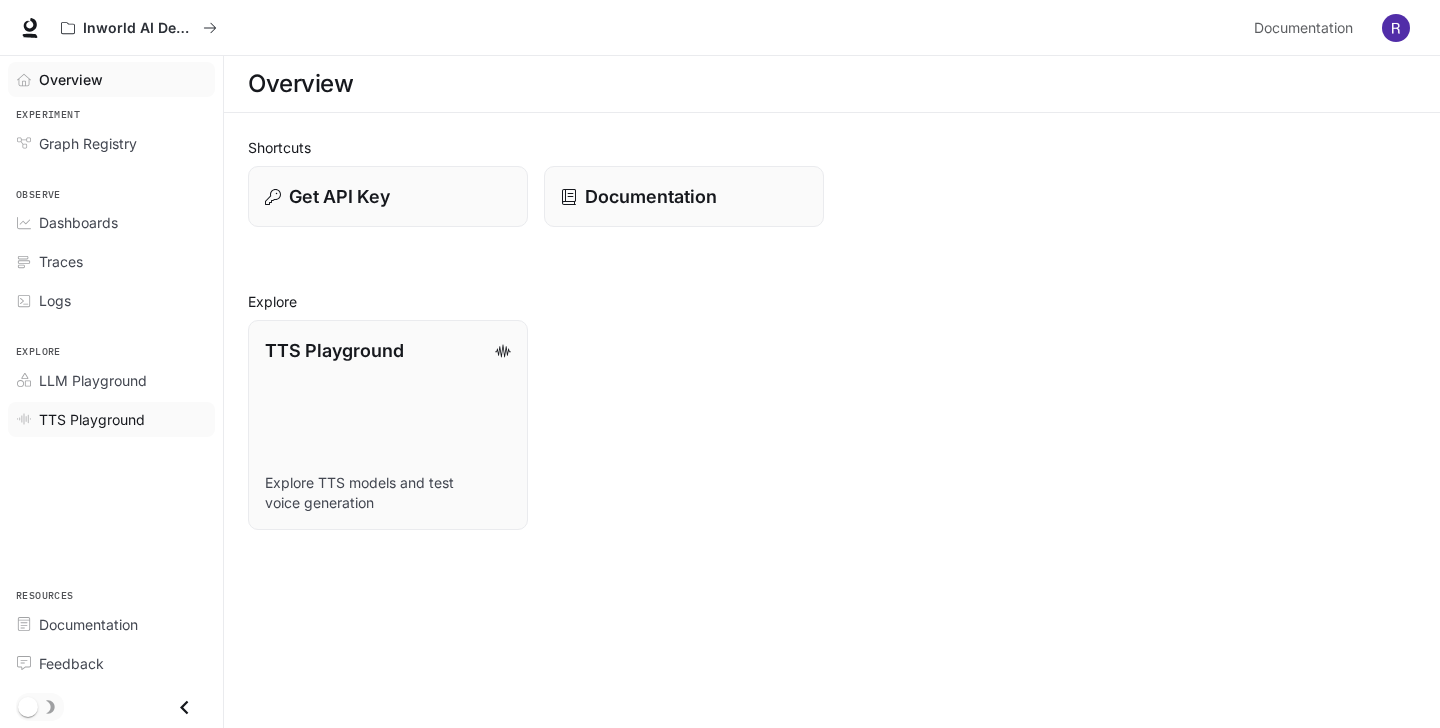 click on "TTS Playground" at bounding box center (111, 419) 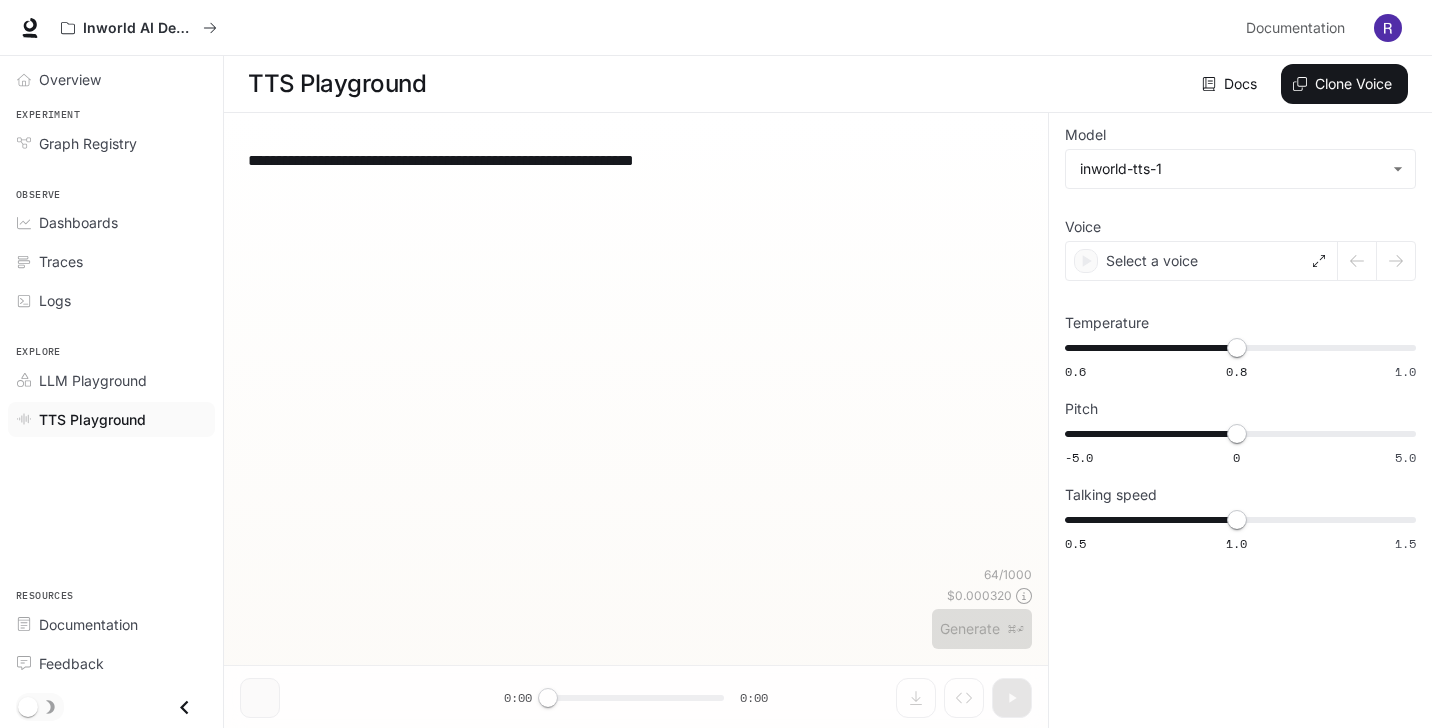 type 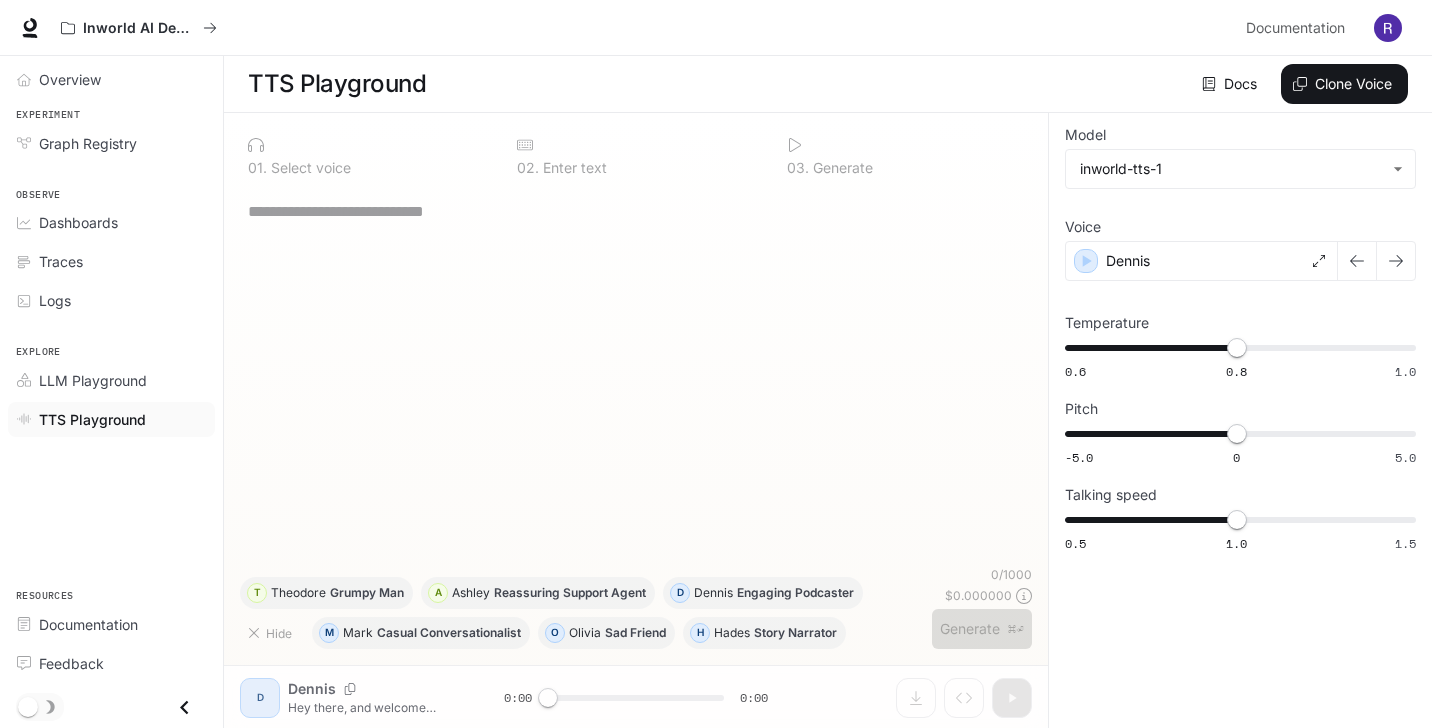 click on "0 1 .   Select voice" at bounding box center [366, 156] 